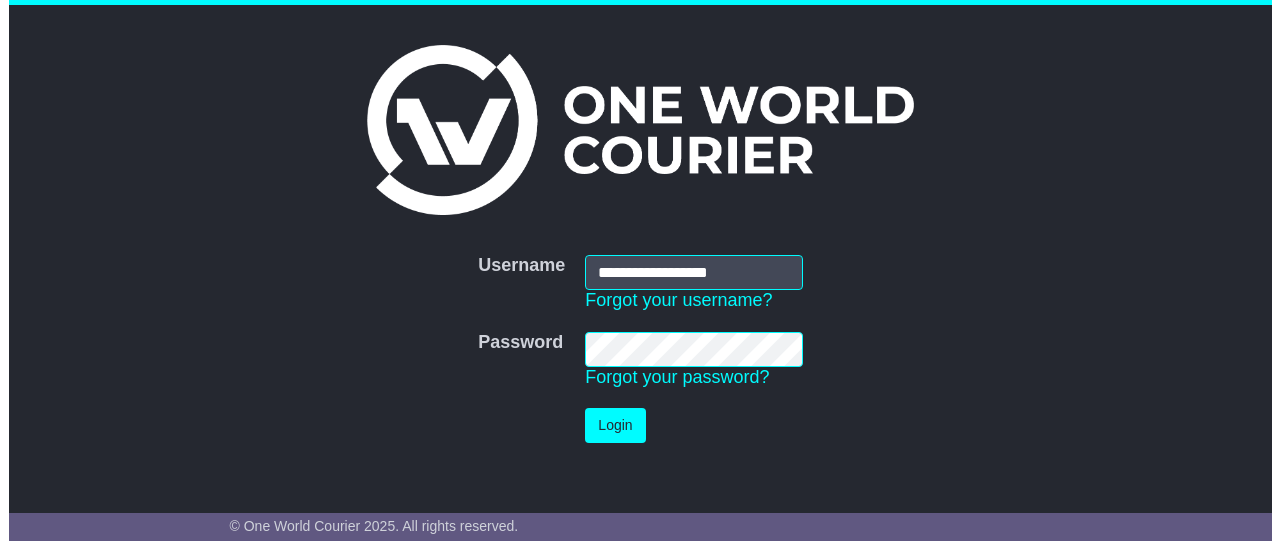 scroll, scrollTop: 0, scrollLeft: 0, axis: both 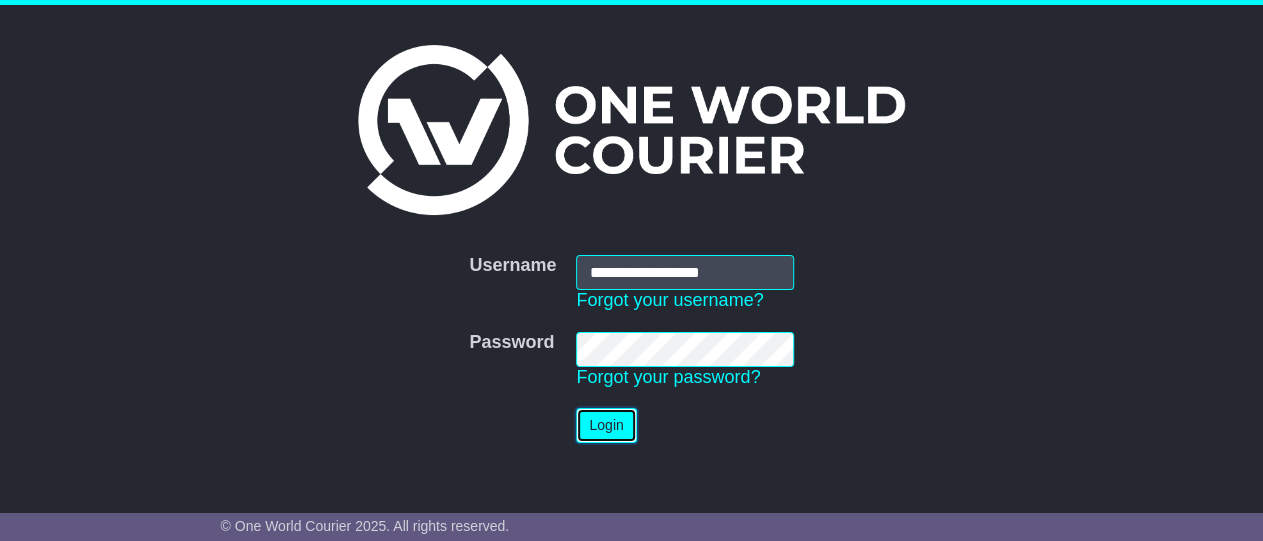 click on "Login" at bounding box center [606, 425] 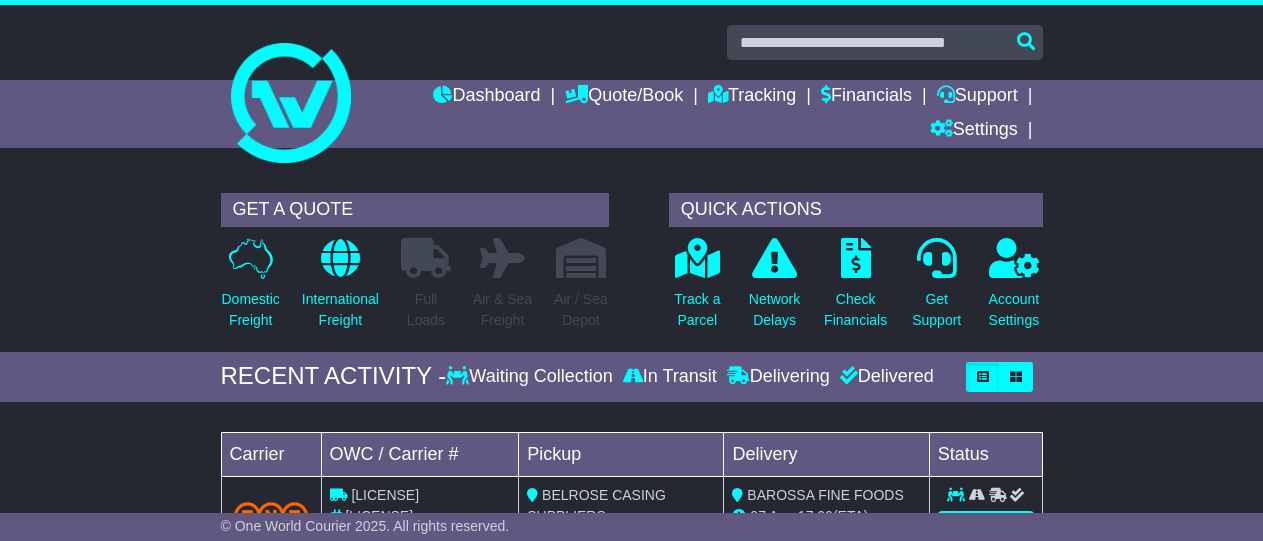 scroll, scrollTop: 0, scrollLeft: 0, axis: both 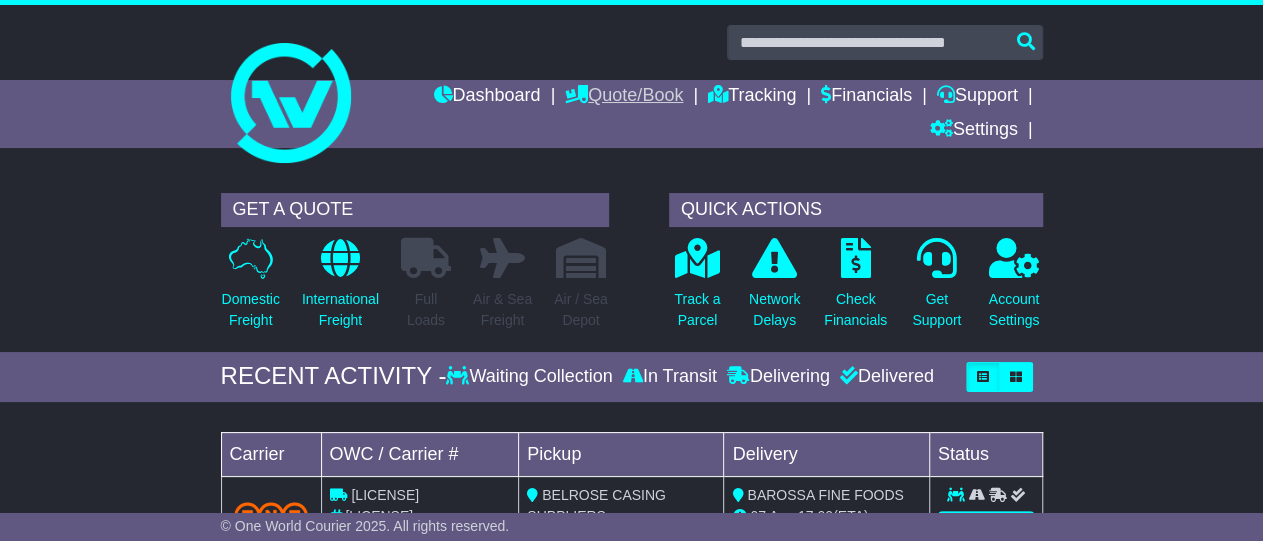 click on "Quote/Book" at bounding box center (624, 97) 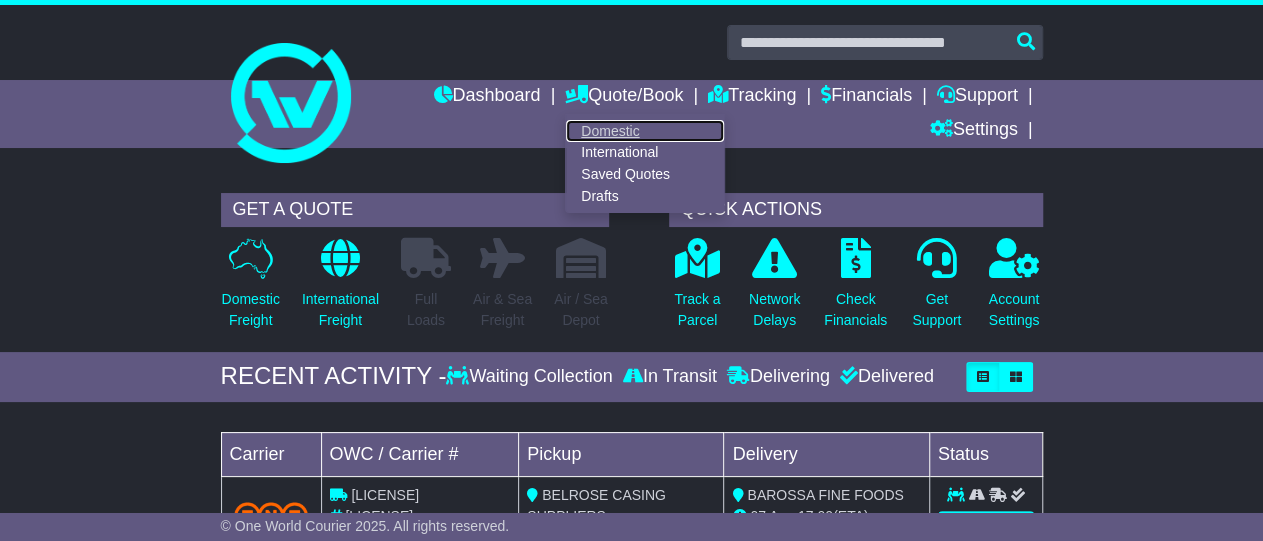 click on "Domestic" at bounding box center [645, 131] 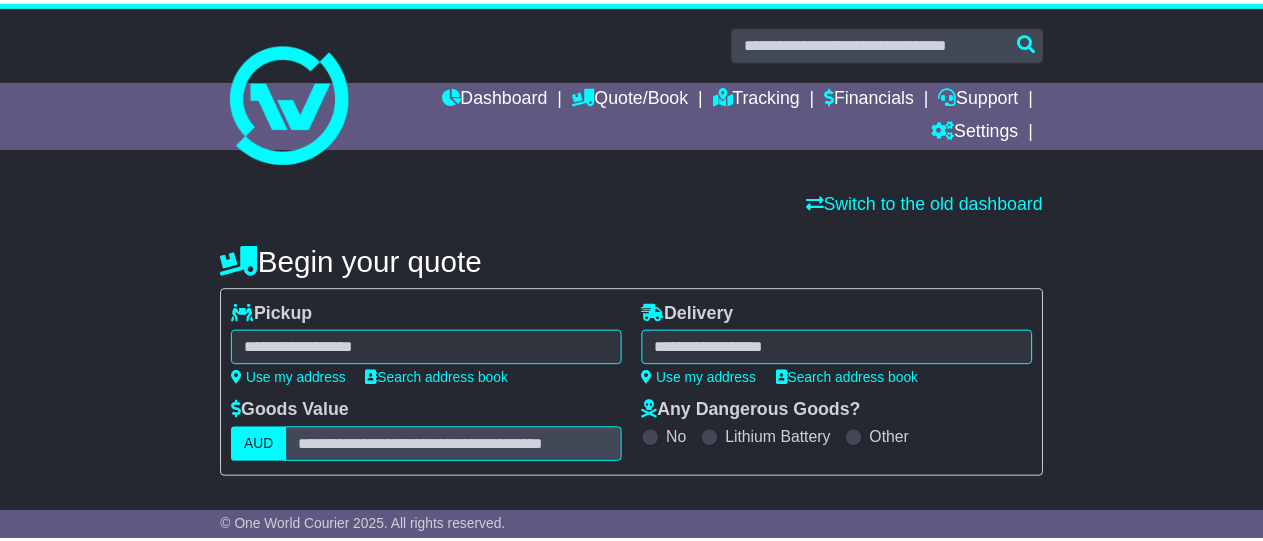 scroll, scrollTop: 0, scrollLeft: 0, axis: both 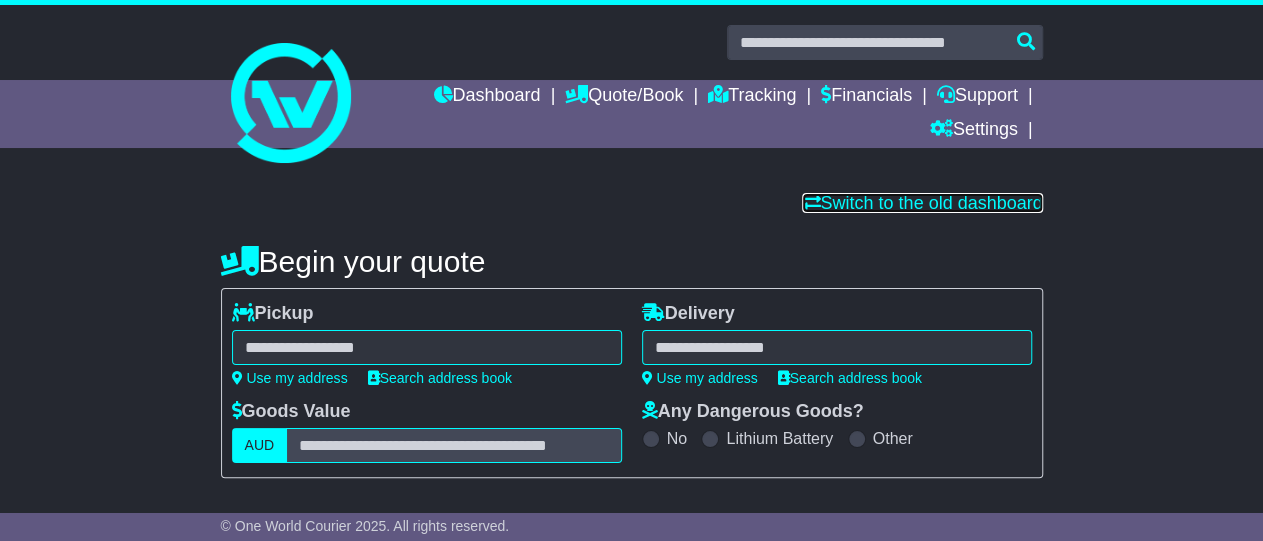 click on "Switch to the old dashboard" at bounding box center [922, 203] 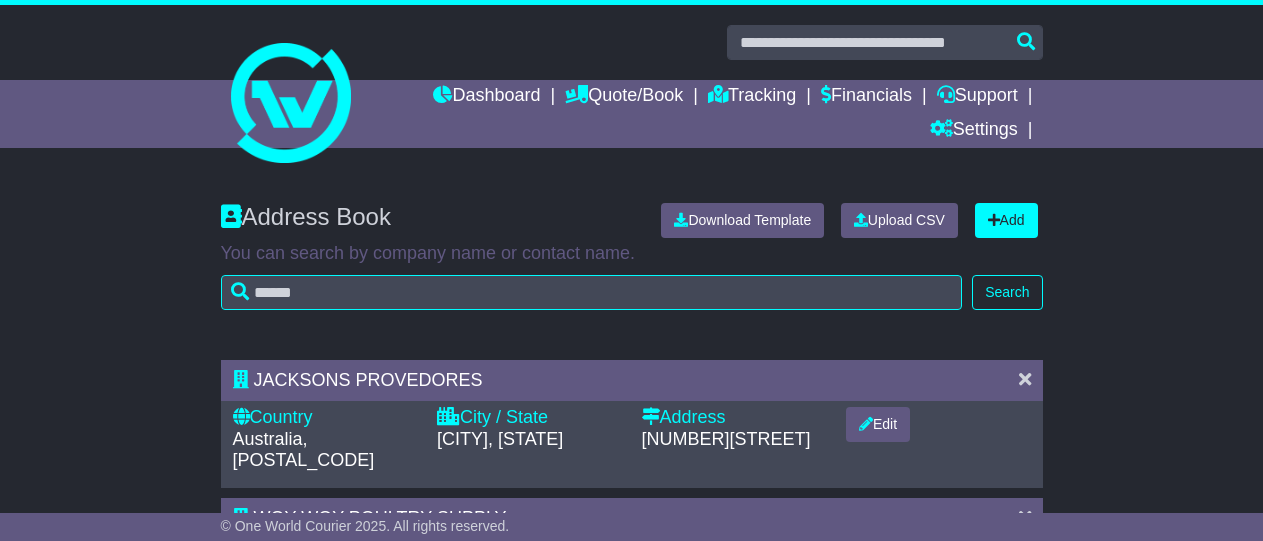 scroll, scrollTop: 0, scrollLeft: 0, axis: both 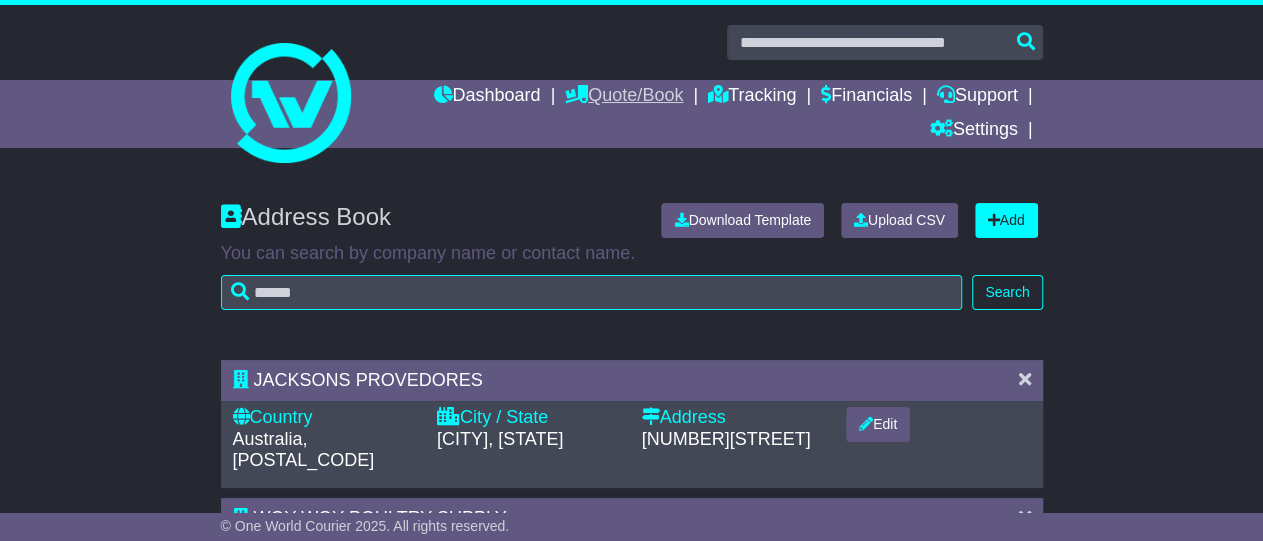 click on "Quote/Book" at bounding box center [624, 97] 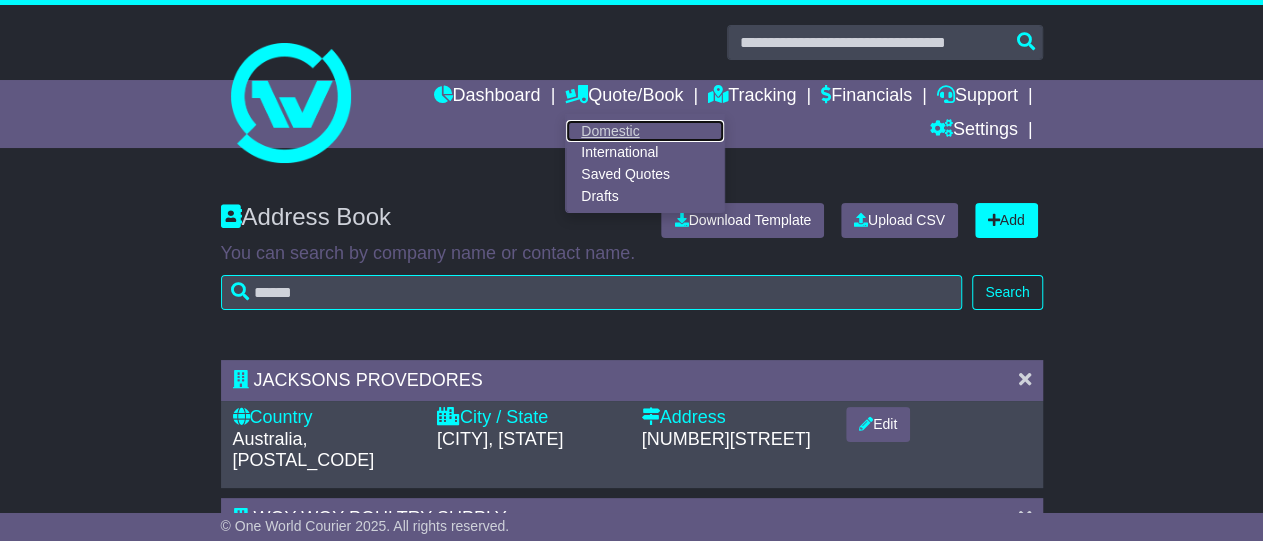 click on "Domestic" at bounding box center (645, 131) 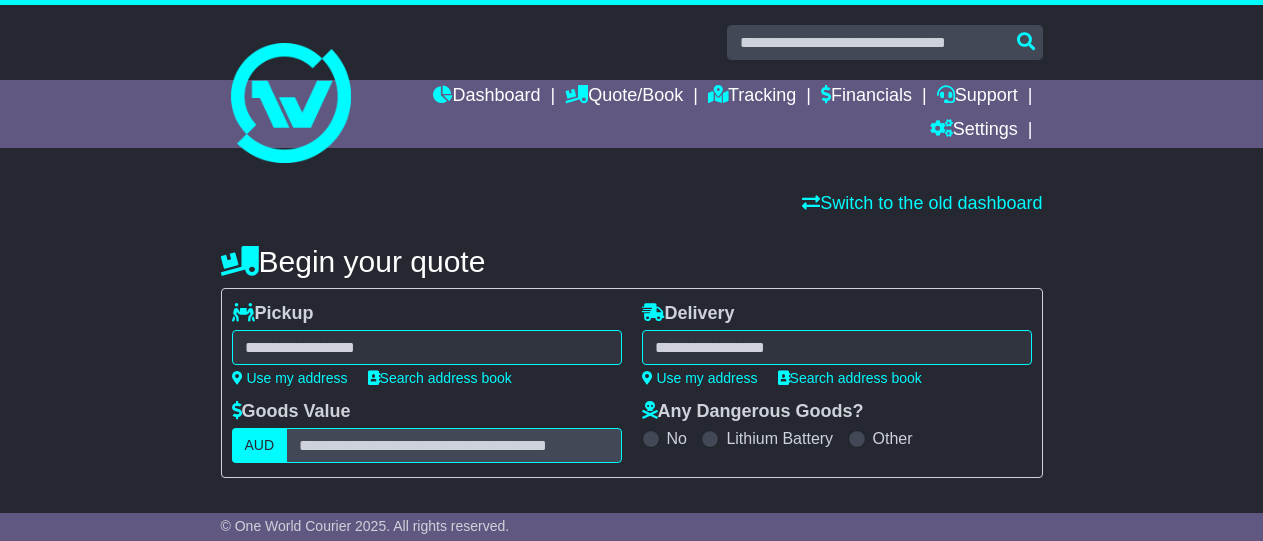 scroll, scrollTop: 0, scrollLeft: 0, axis: both 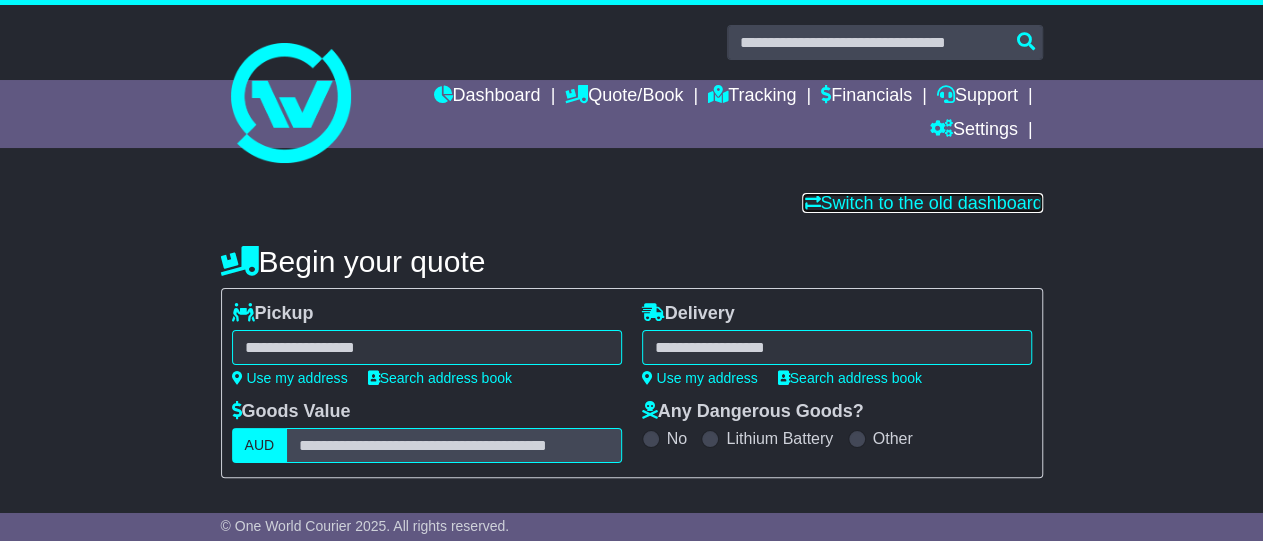 click on "Switch to the old dashboard" at bounding box center [922, 203] 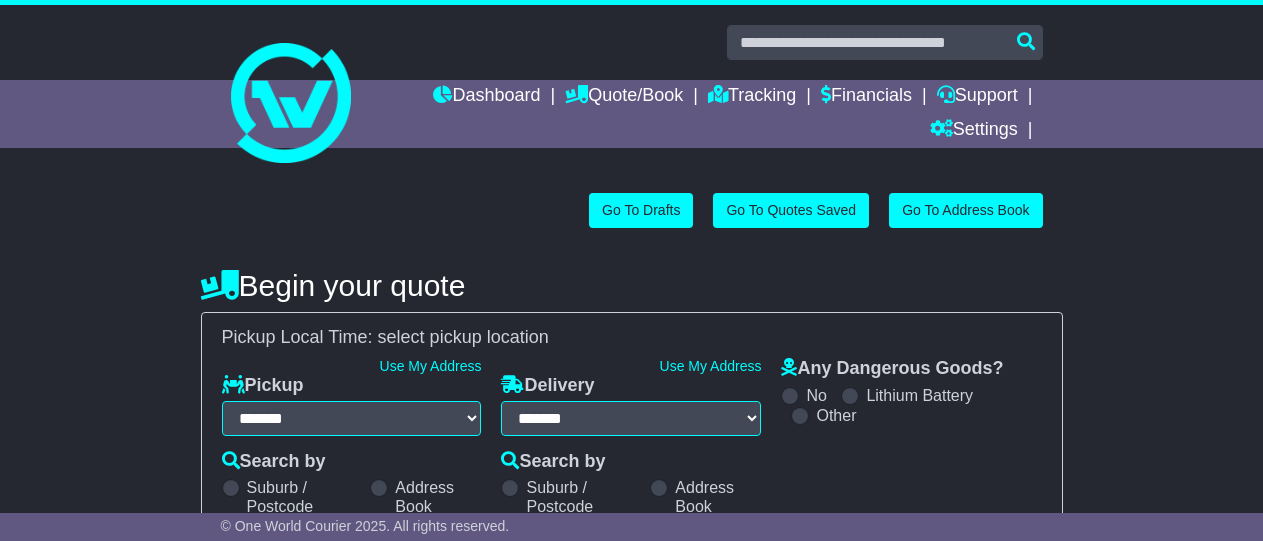 select on "**" 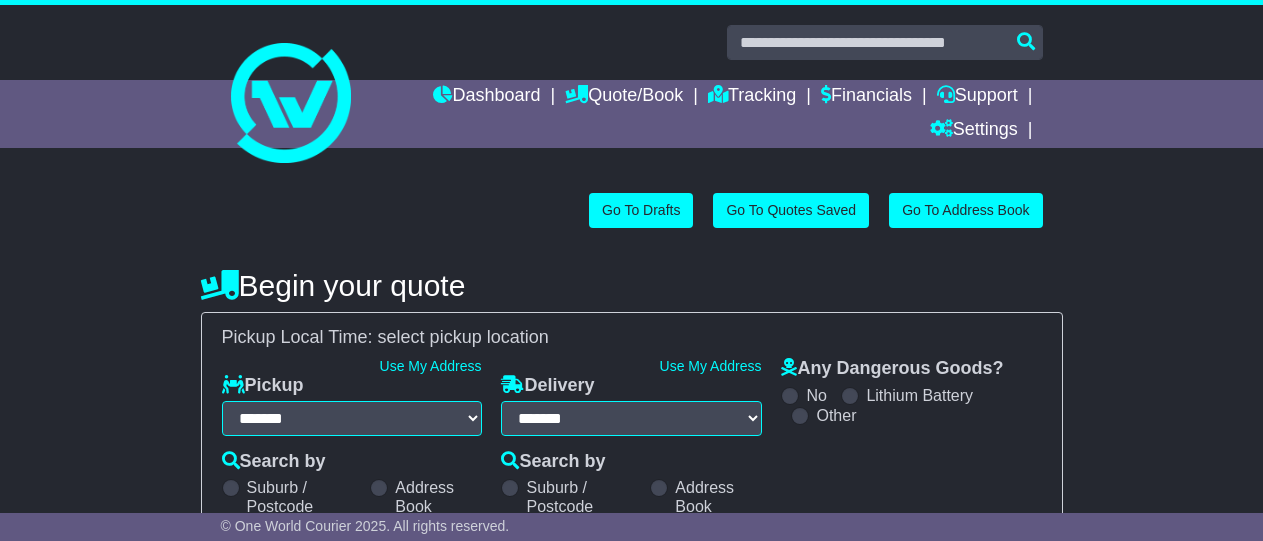 scroll, scrollTop: 0, scrollLeft: 0, axis: both 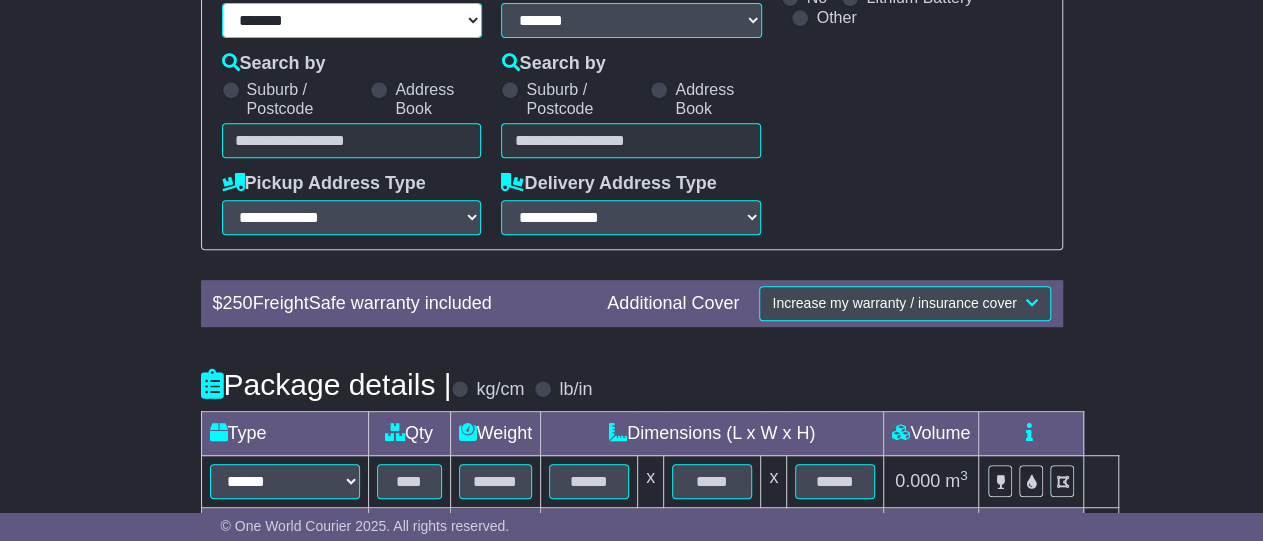 click on "**********" at bounding box center [352, 20] 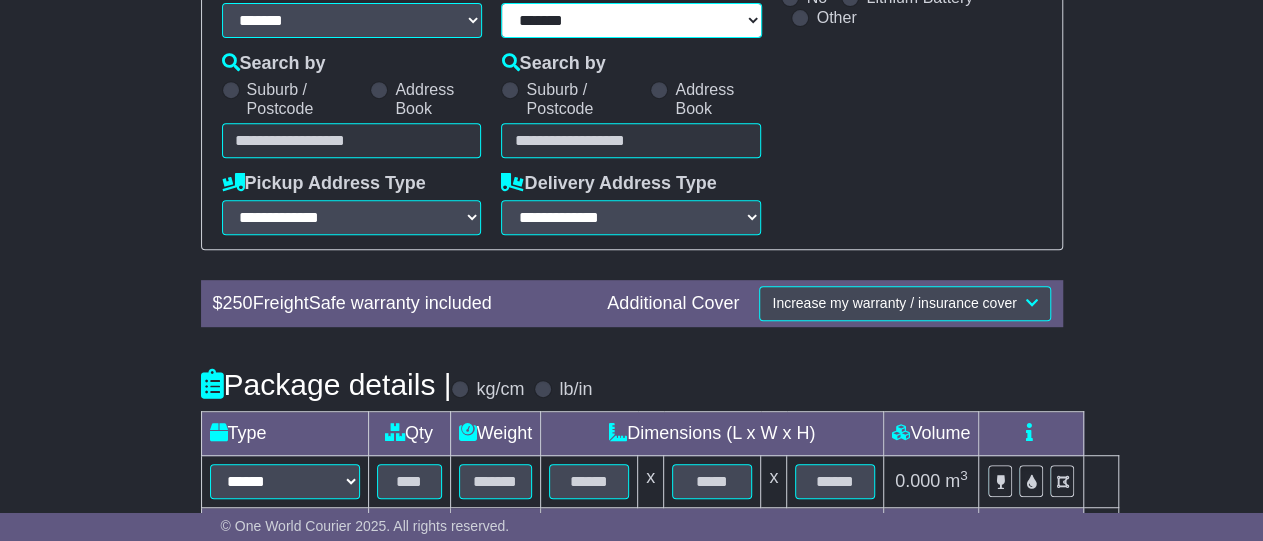 click on "**********" at bounding box center (631, 20) 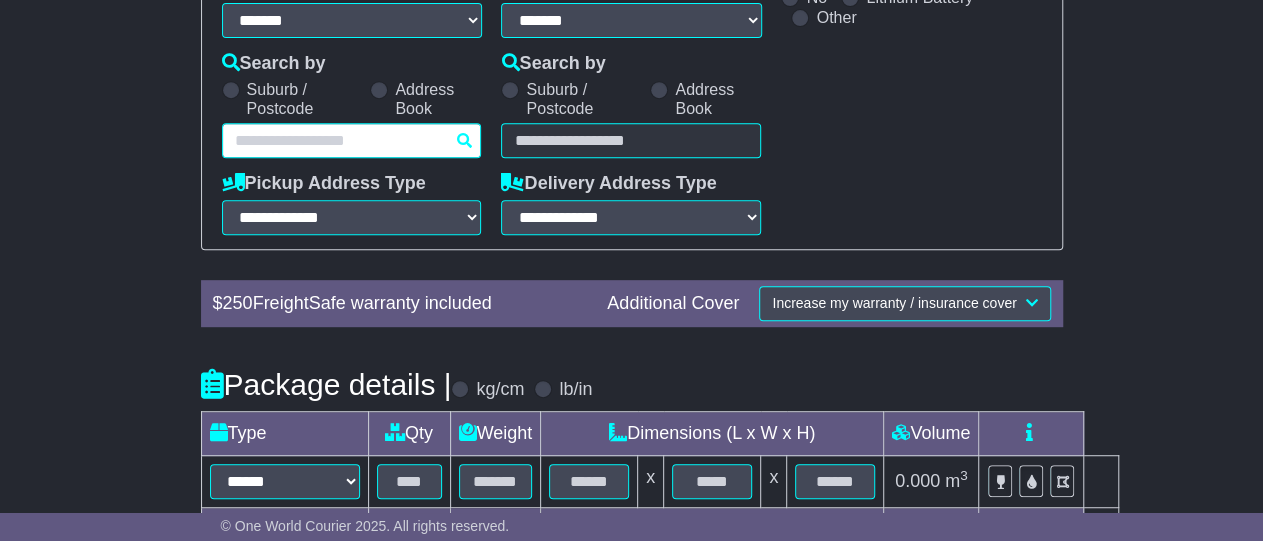 click at bounding box center (352, 140) 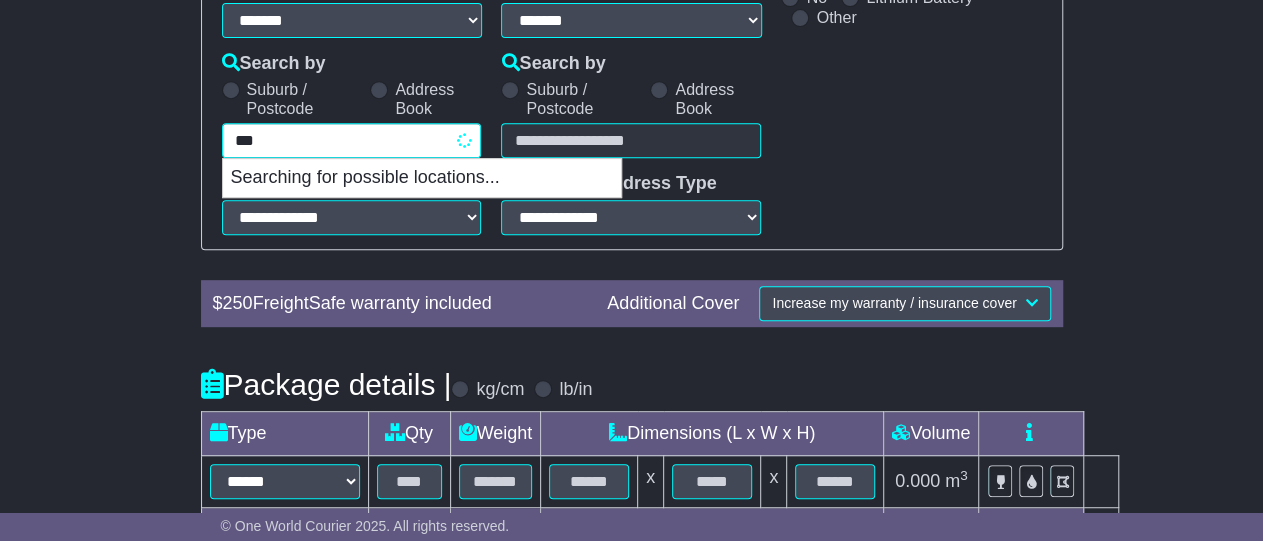 type on "****" 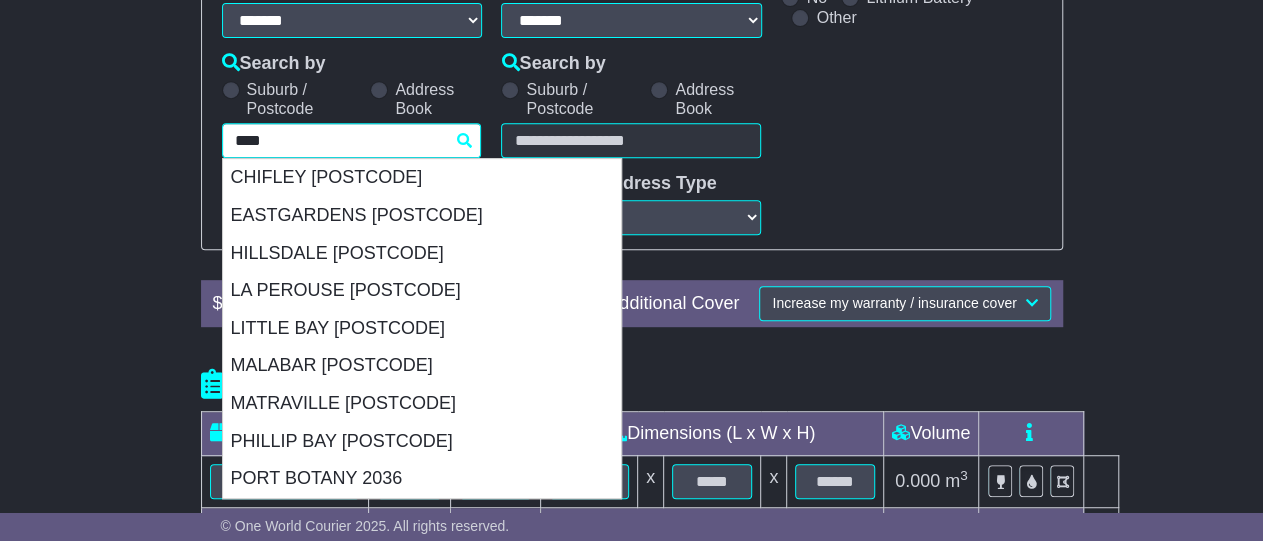 drag, startPoint x: 336, startPoint y: 401, endPoint x: 343, endPoint y: 389, distance: 13.892444 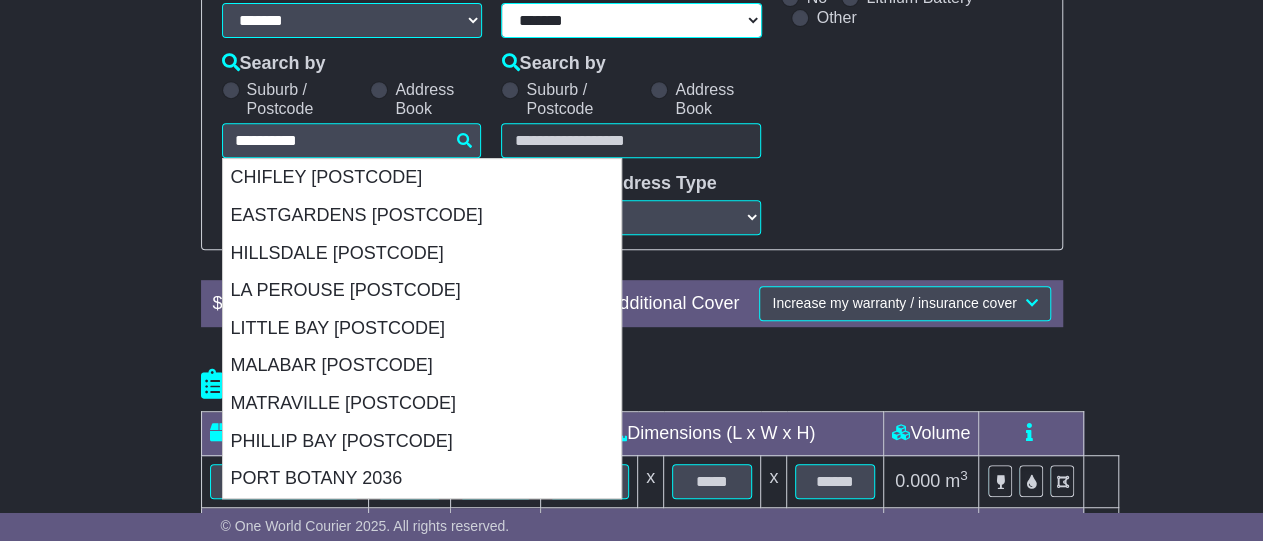 type on "**********" 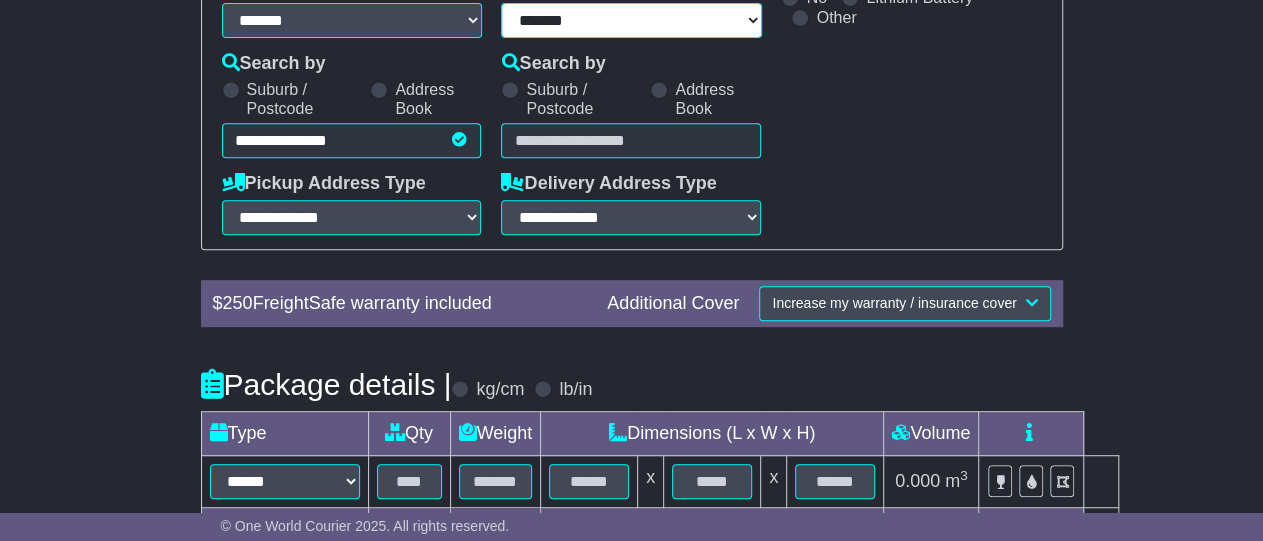 type on "**********" 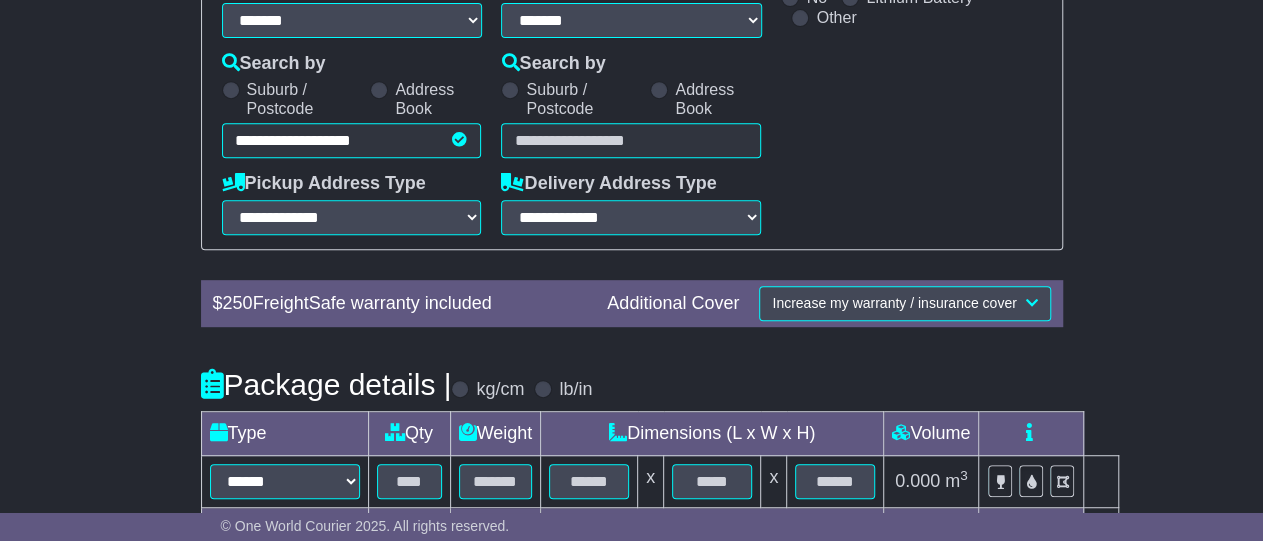 click at bounding box center [631, 140] 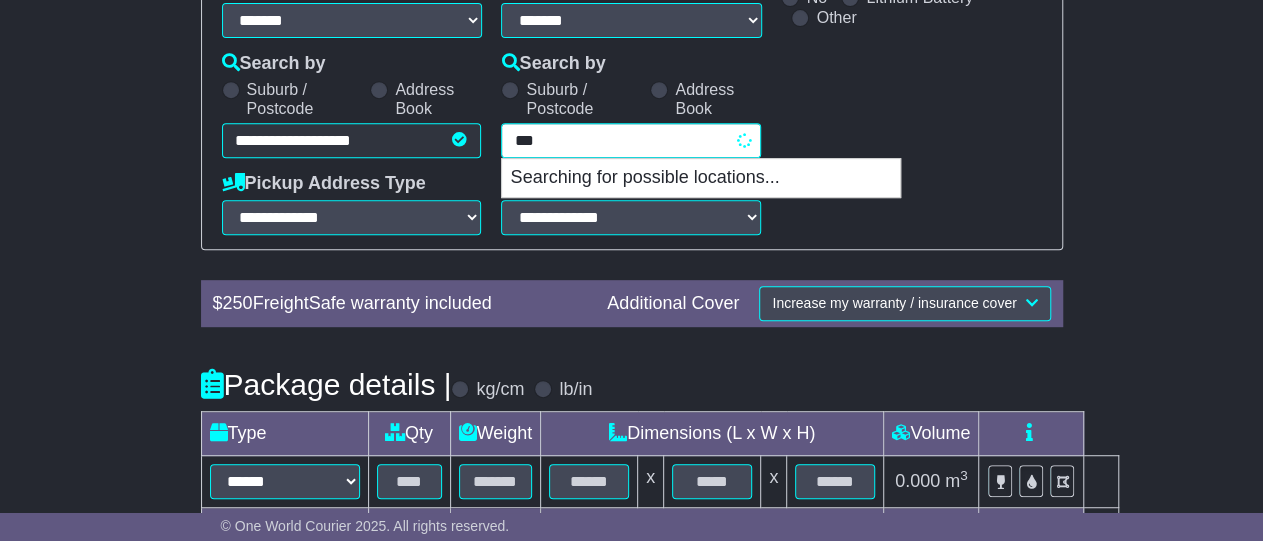 type on "****" 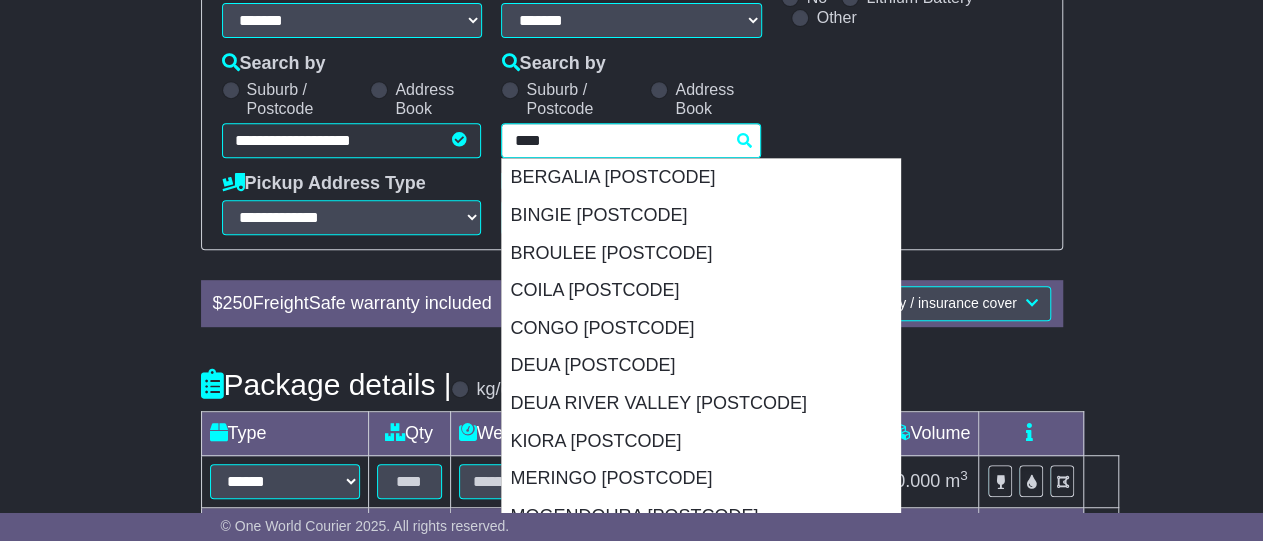 scroll, scrollTop: 450, scrollLeft: 0, axis: vertical 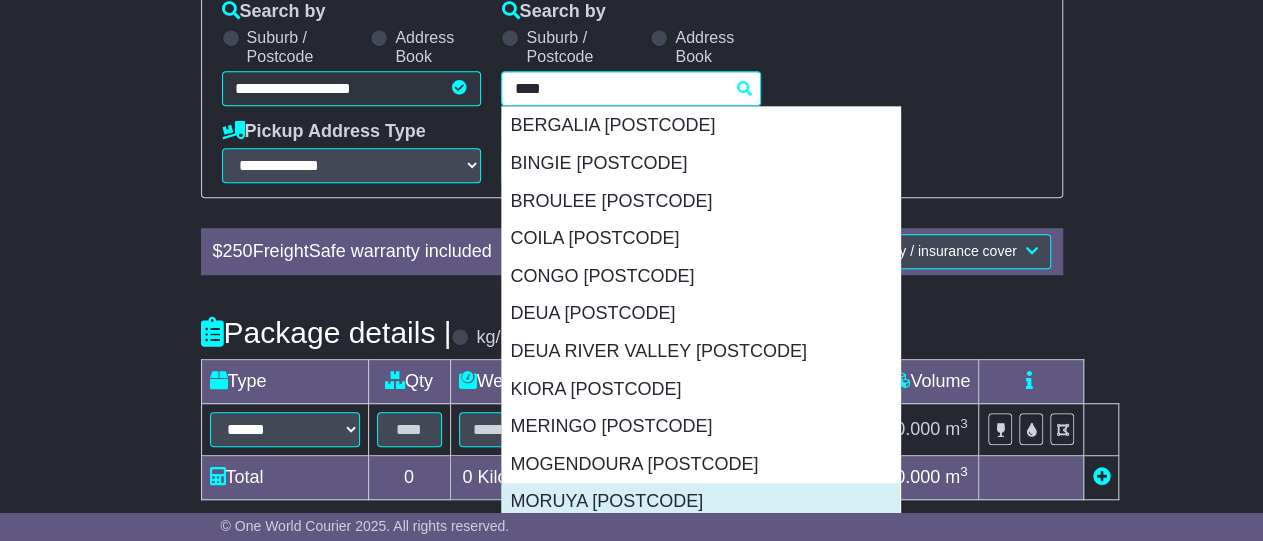 click on "MORUYA [POSTCODE]" at bounding box center (701, 502) 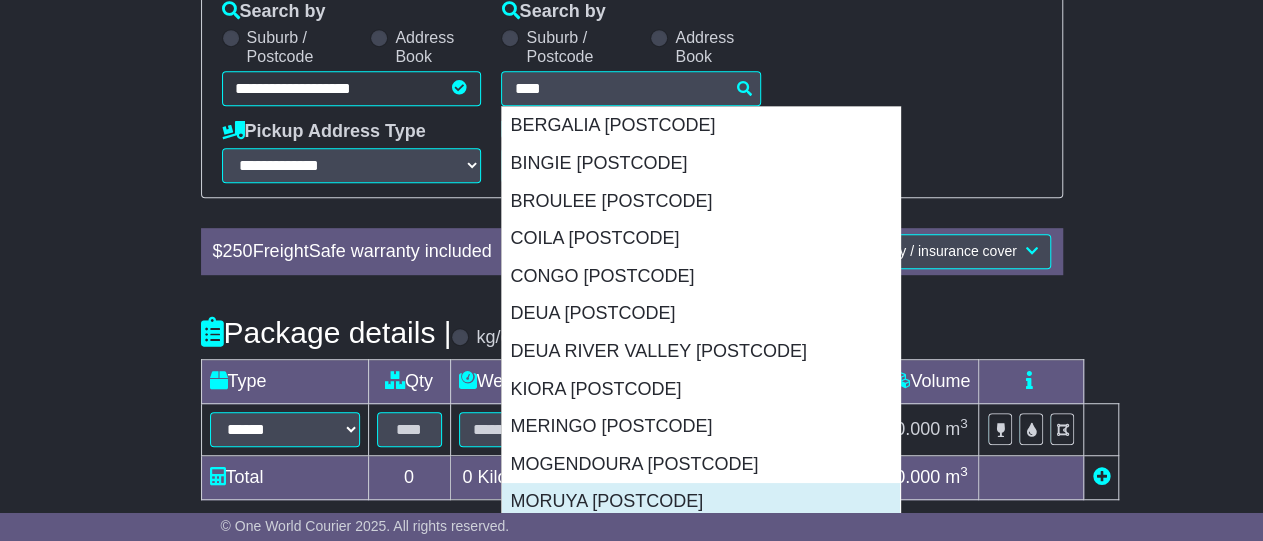 type on "**********" 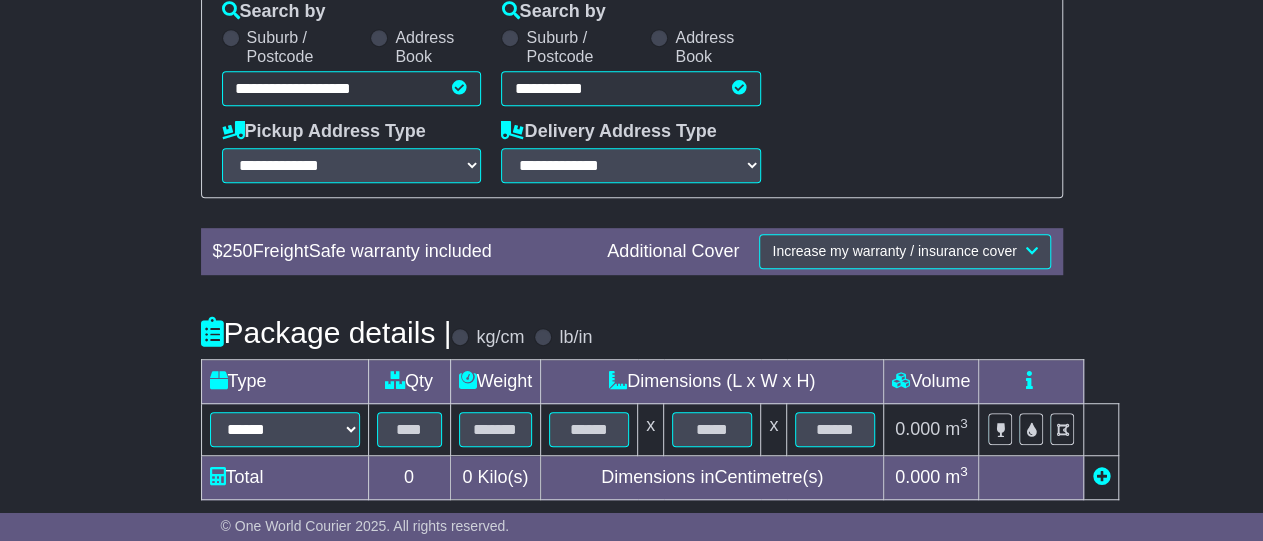 type on "**********" 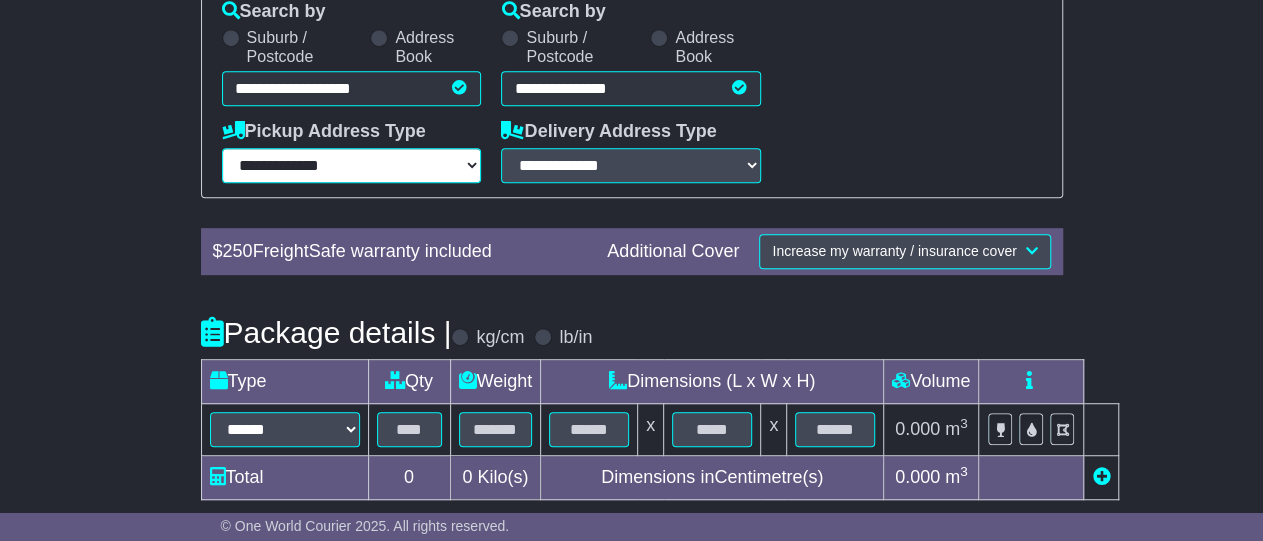 click on "**********" at bounding box center (352, 165) 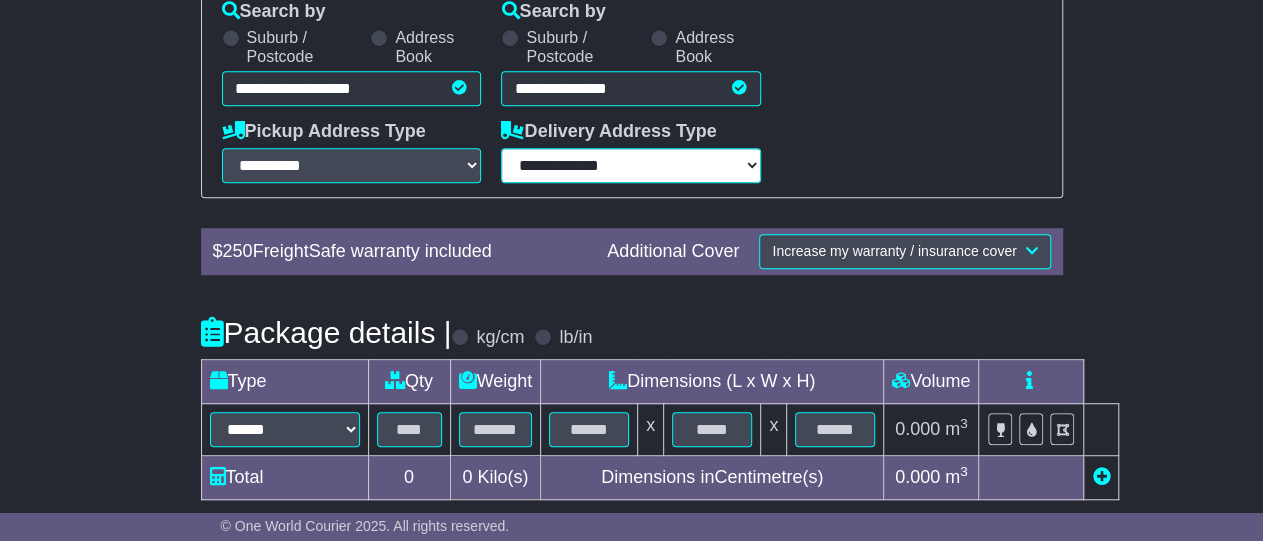 click on "**********" at bounding box center (631, 165) 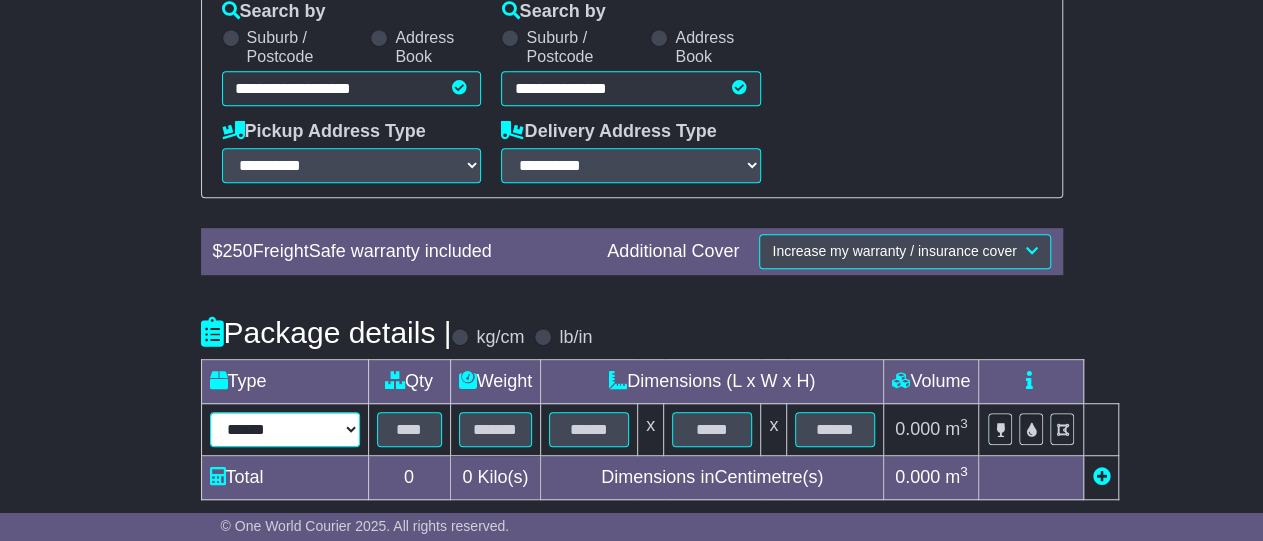 click on "****** ****** *** ******** ***** **** **** ****** *** ******* ******* *********" at bounding box center [285, 429] 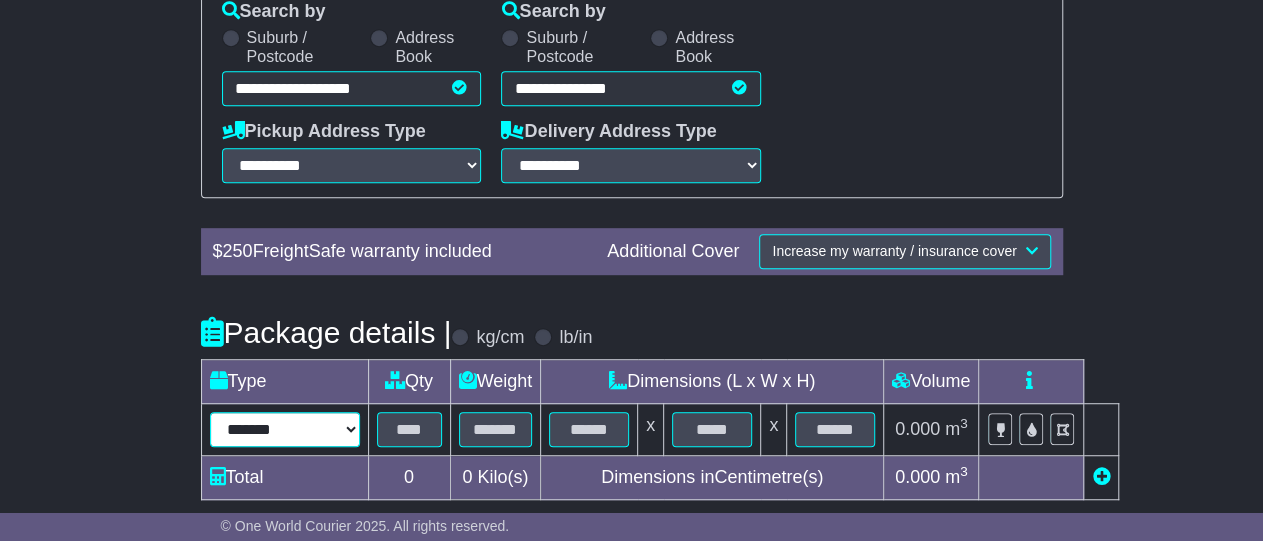 click on "*********" at bounding box center [0, 0] 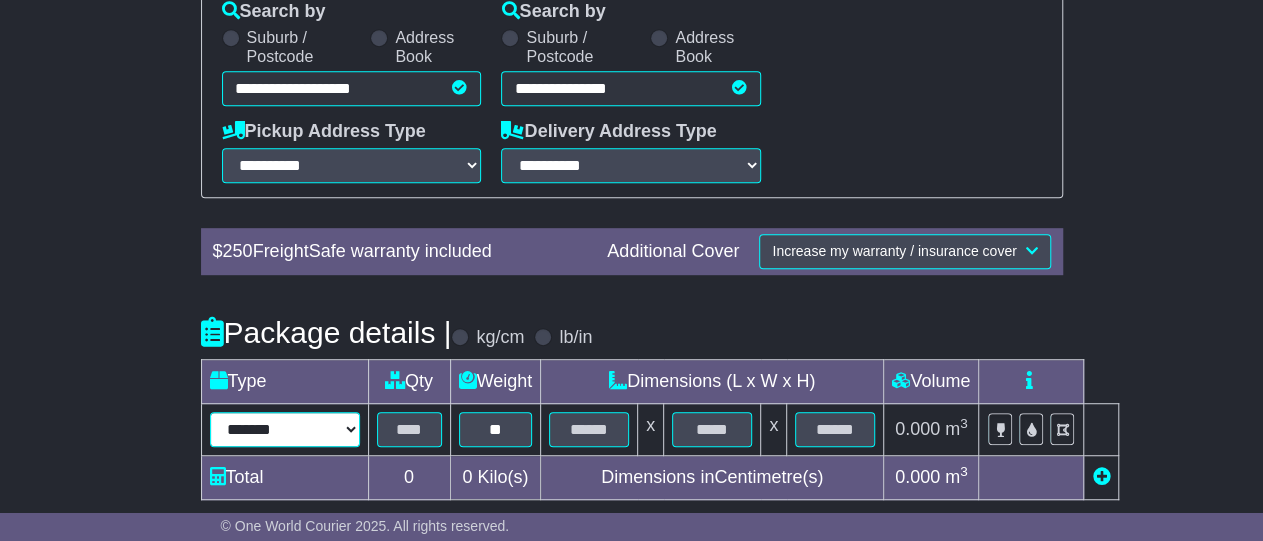 type on "**" 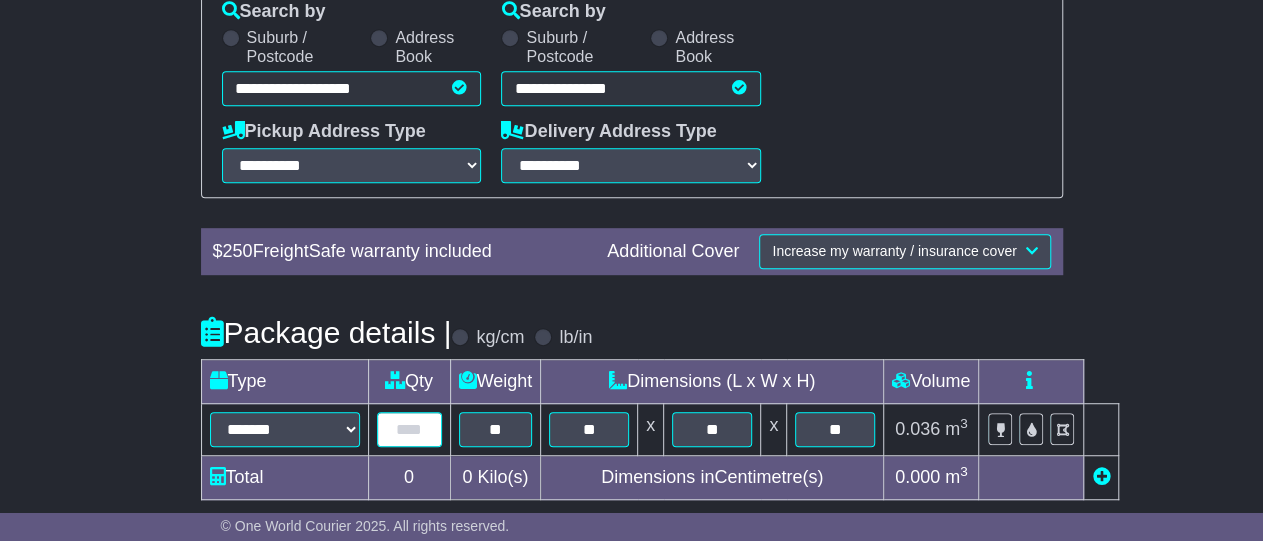 drag, startPoint x: 401, startPoint y: 432, endPoint x: 415, endPoint y: 434, distance: 14.142136 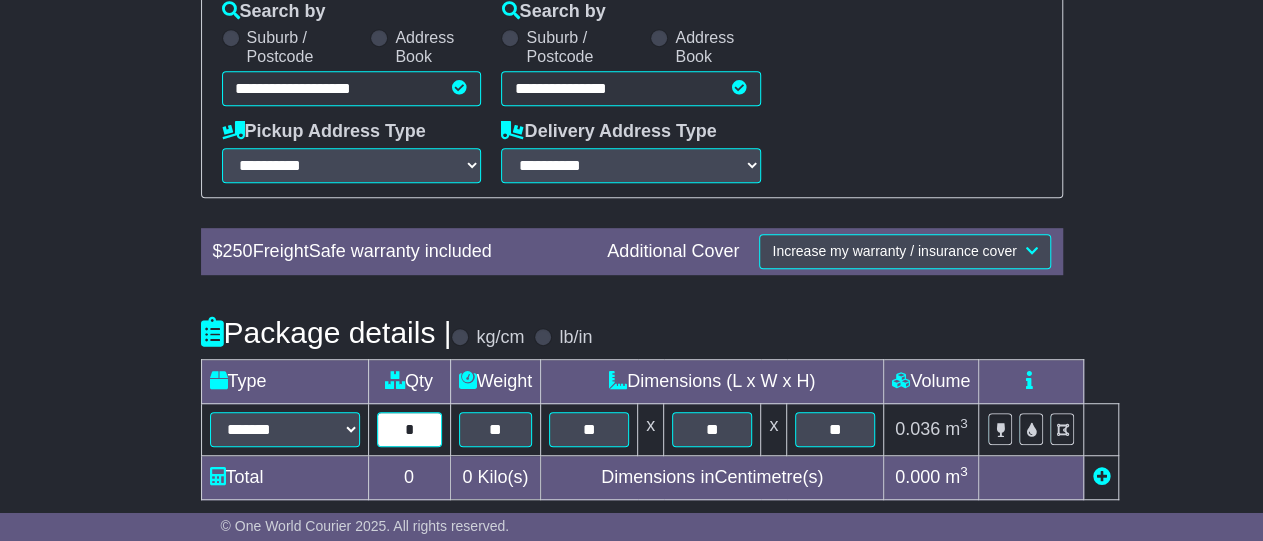 type on "*" 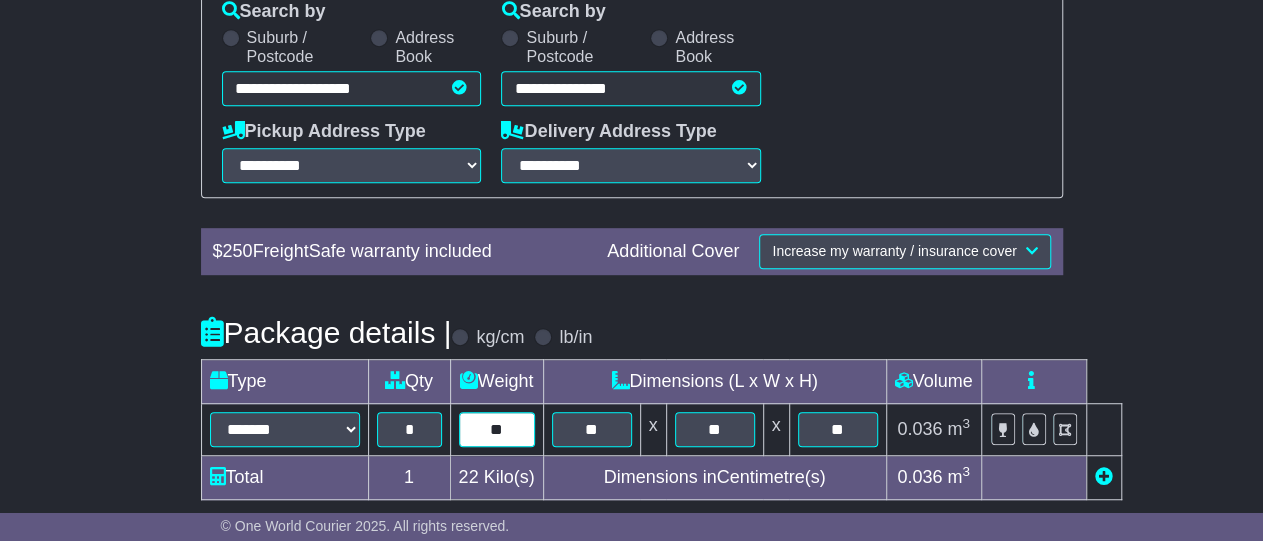 click on "**" at bounding box center (497, 429) 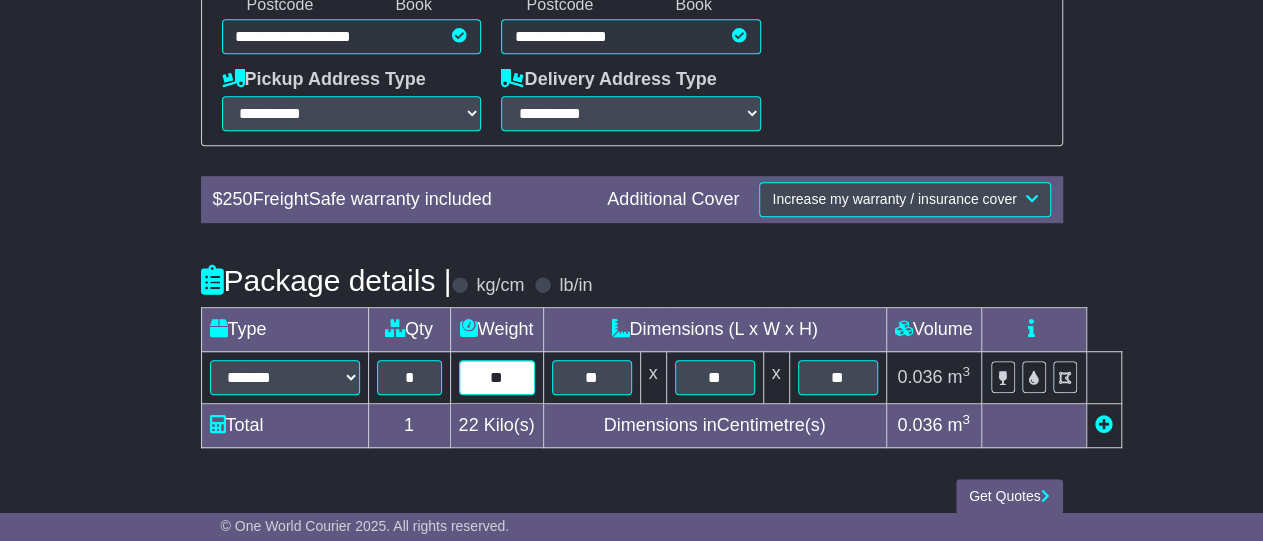 scroll, scrollTop: 520, scrollLeft: 0, axis: vertical 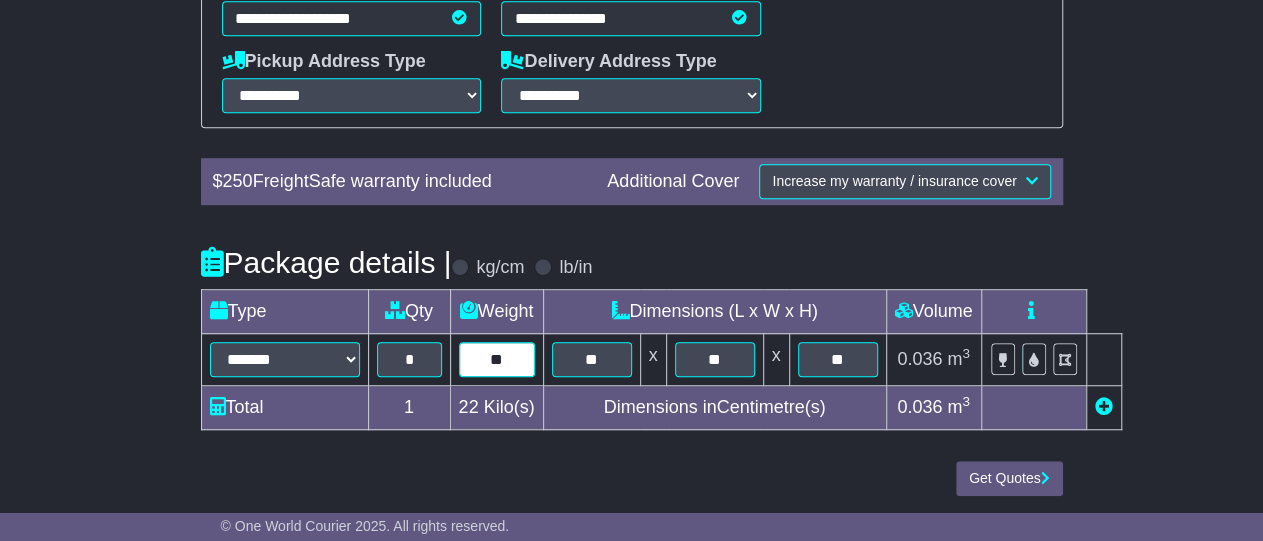 type on "**" 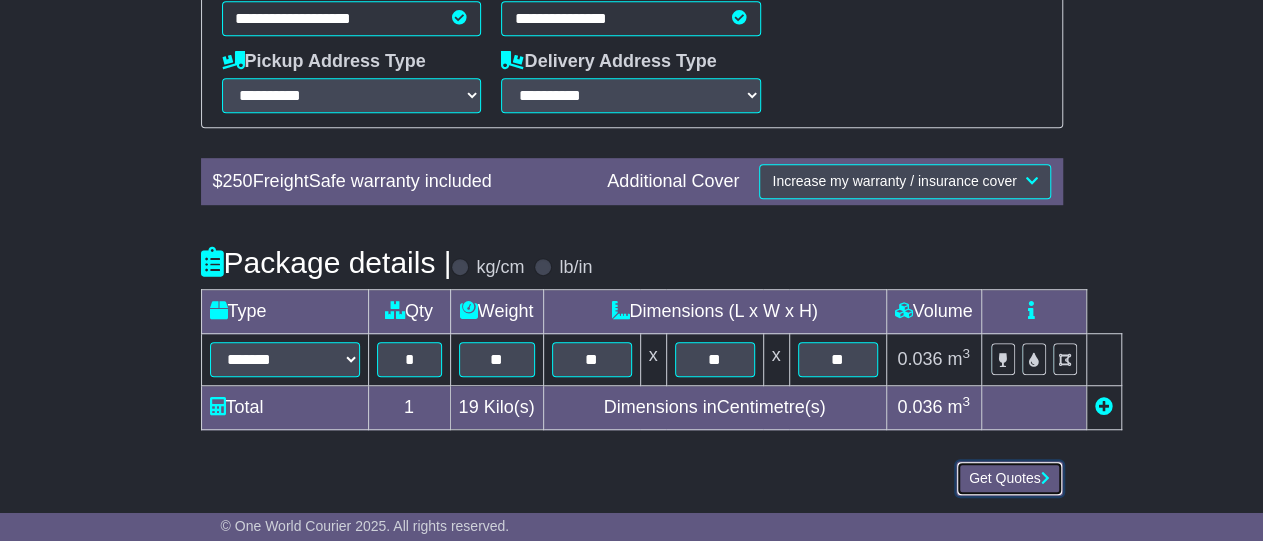 click on "Get Quotes" at bounding box center [1009, 478] 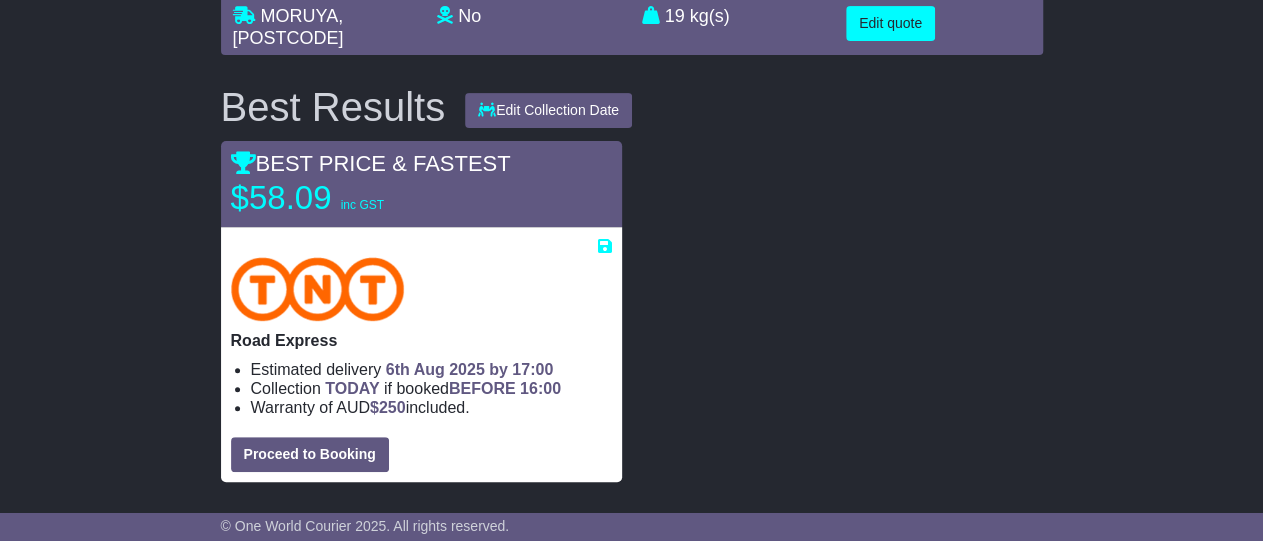 scroll, scrollTop: 346, scrollLeft: 0, axis: vertical 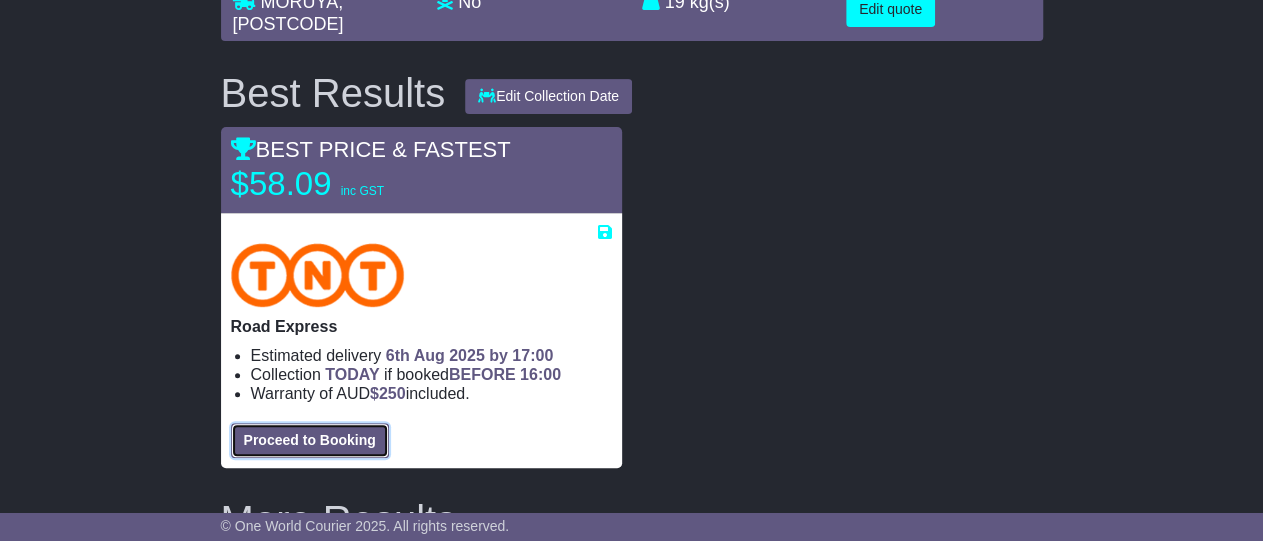 click on "Proceed to Booking" at bounding box center (310, 440) 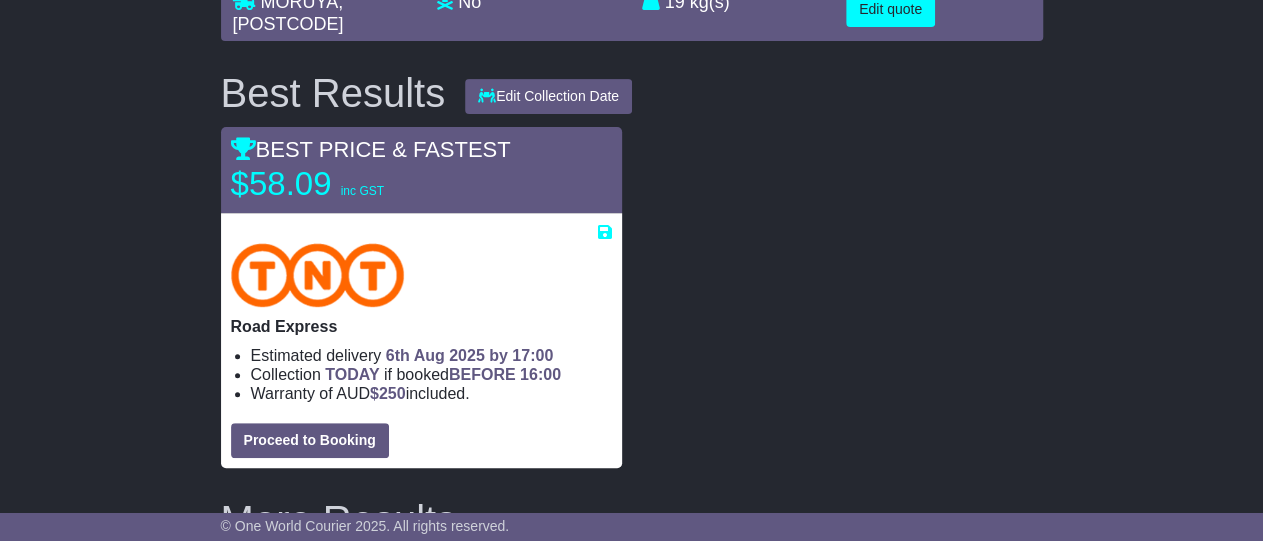select on "****" 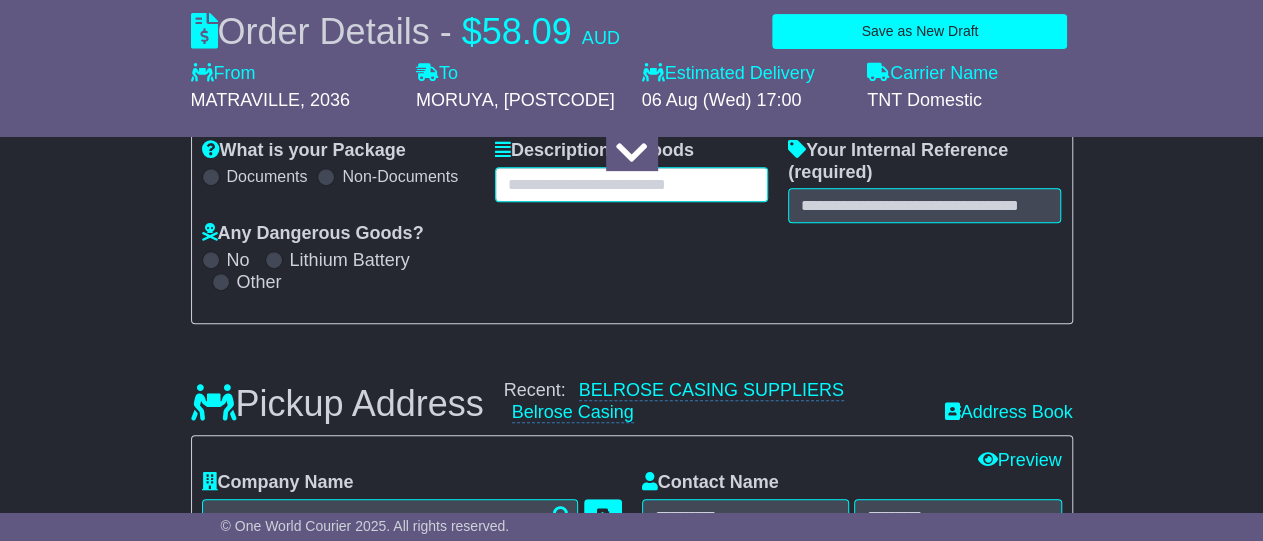 click at bounding box center (631, 184) 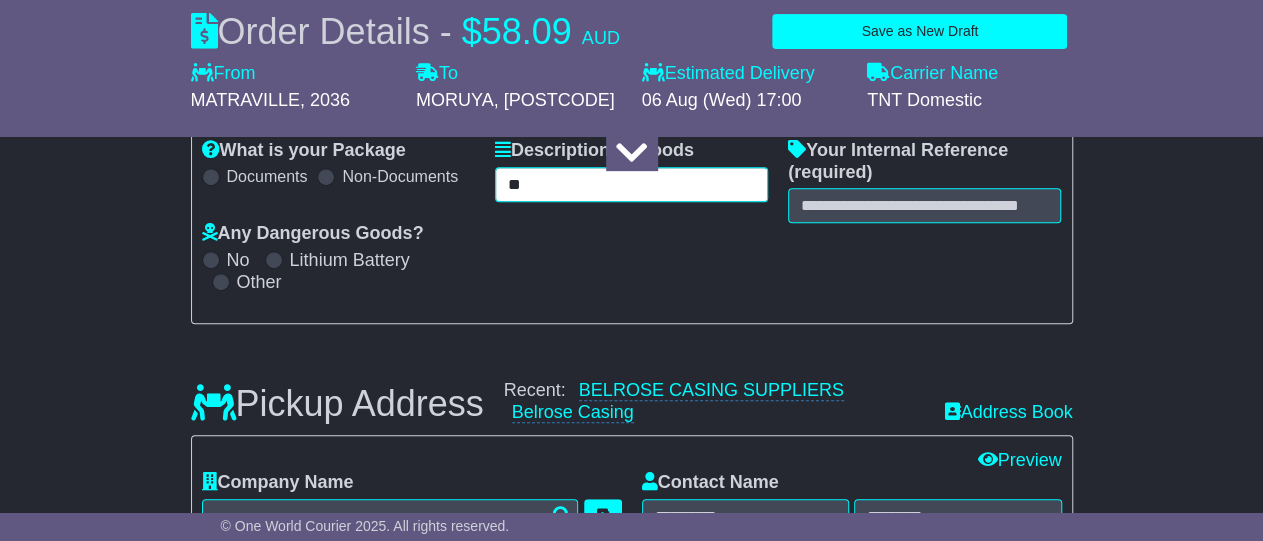 type on "*" 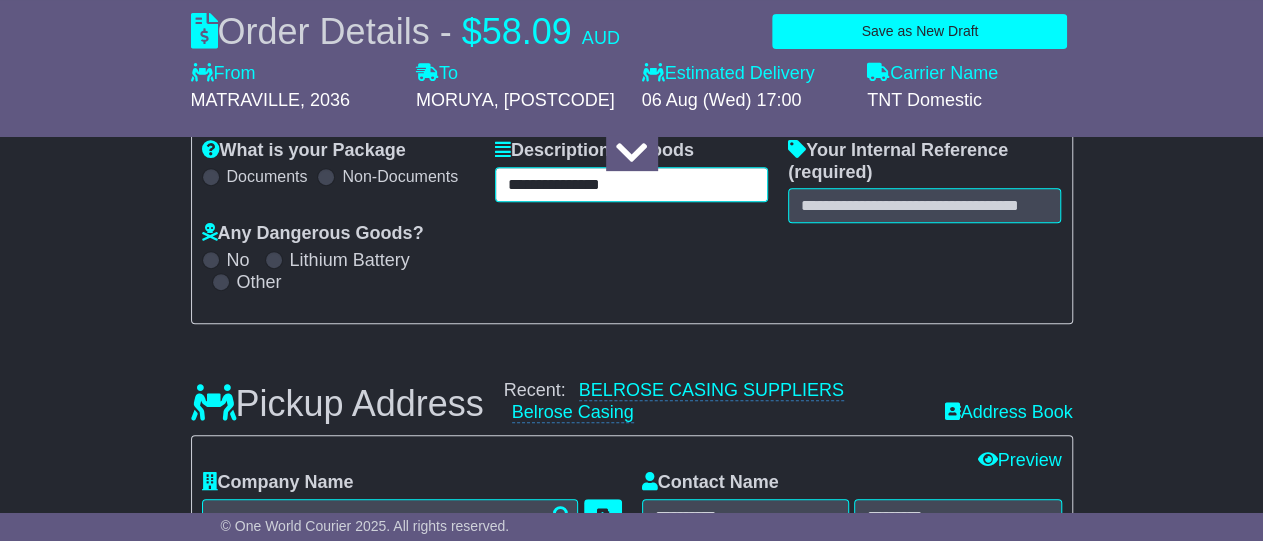 type on "**********" 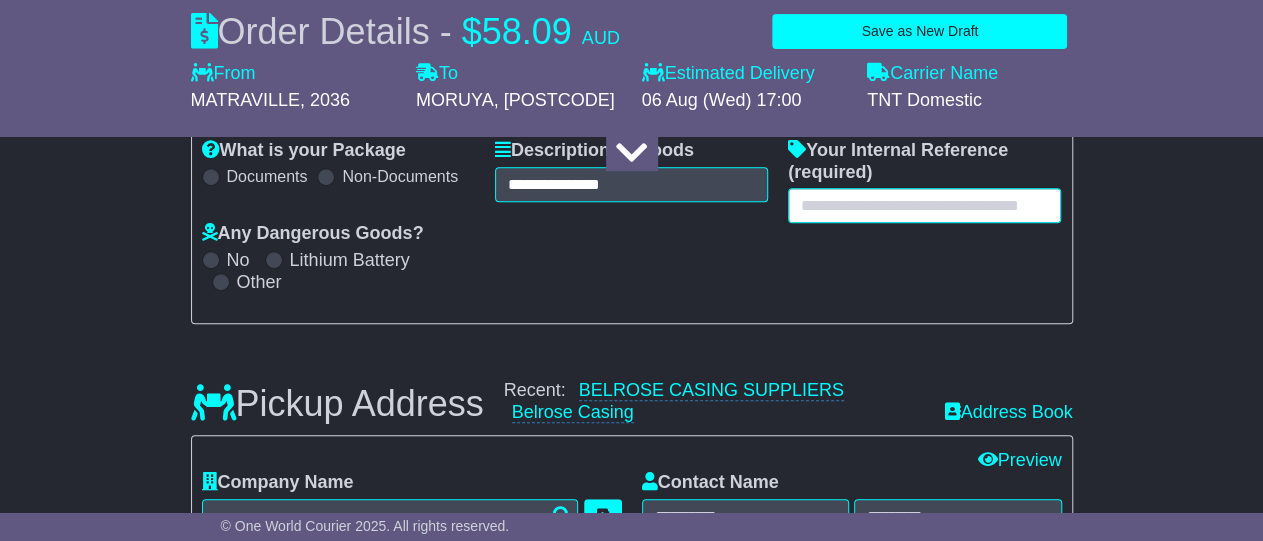 click at bounding box center (924, 205) 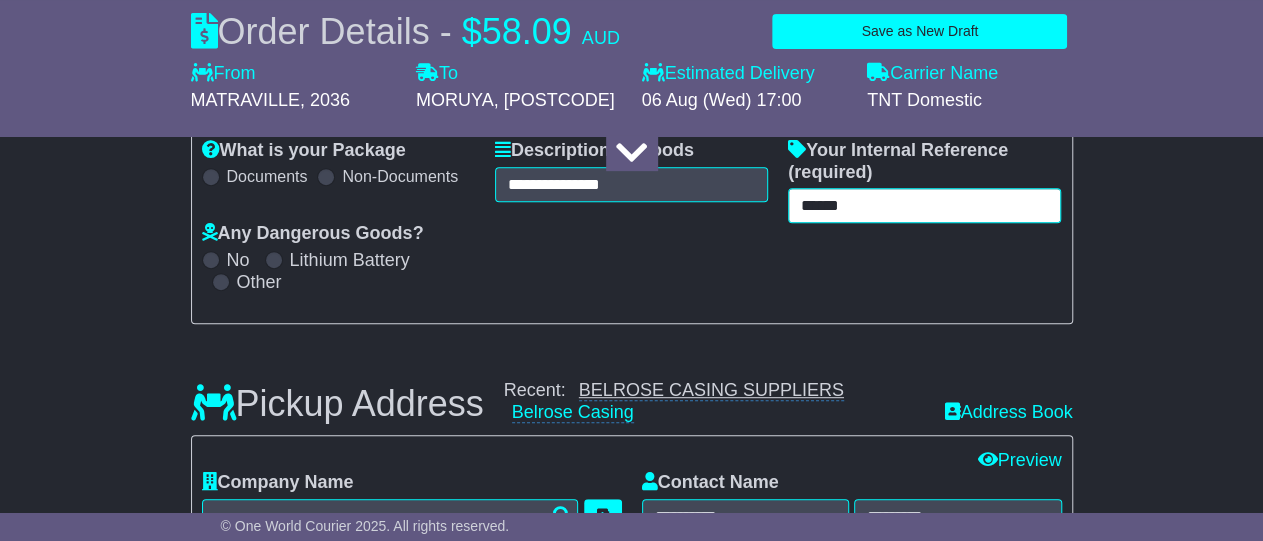 type on "******" 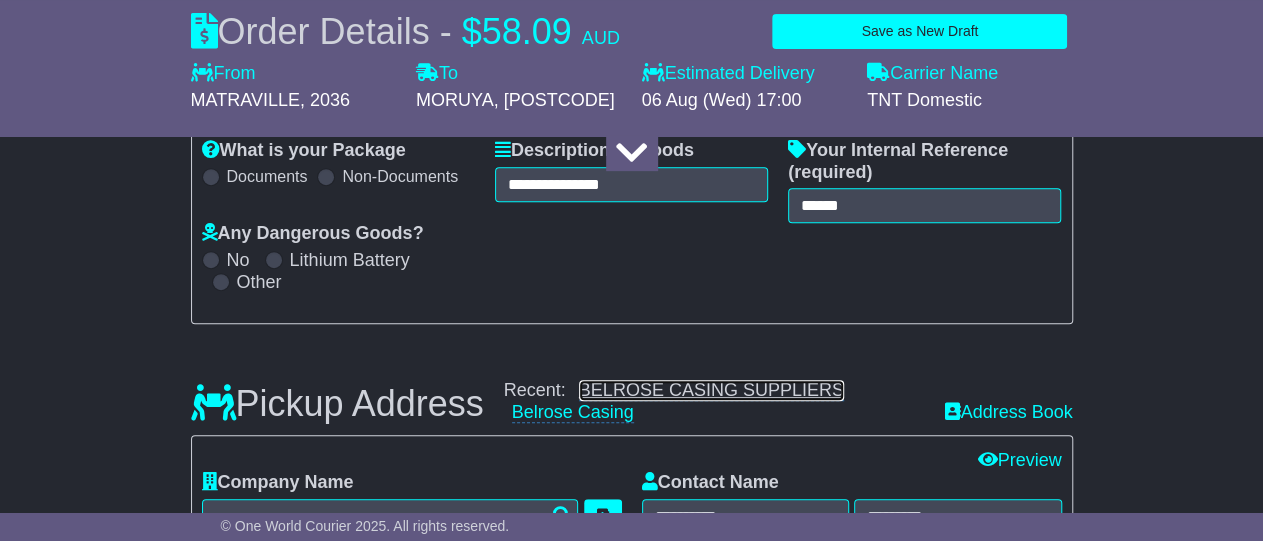 click on "BELROSE CASING SUPPLIERS" at bounding box center (711, 390) 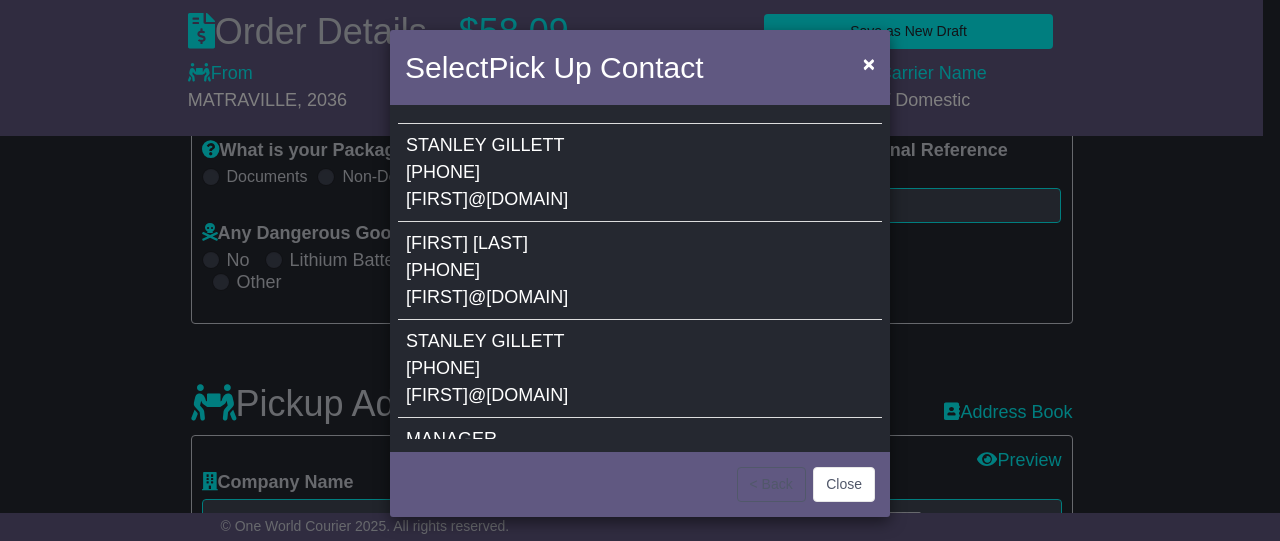 click on "STANLEY" at bounding box center [446, 145] 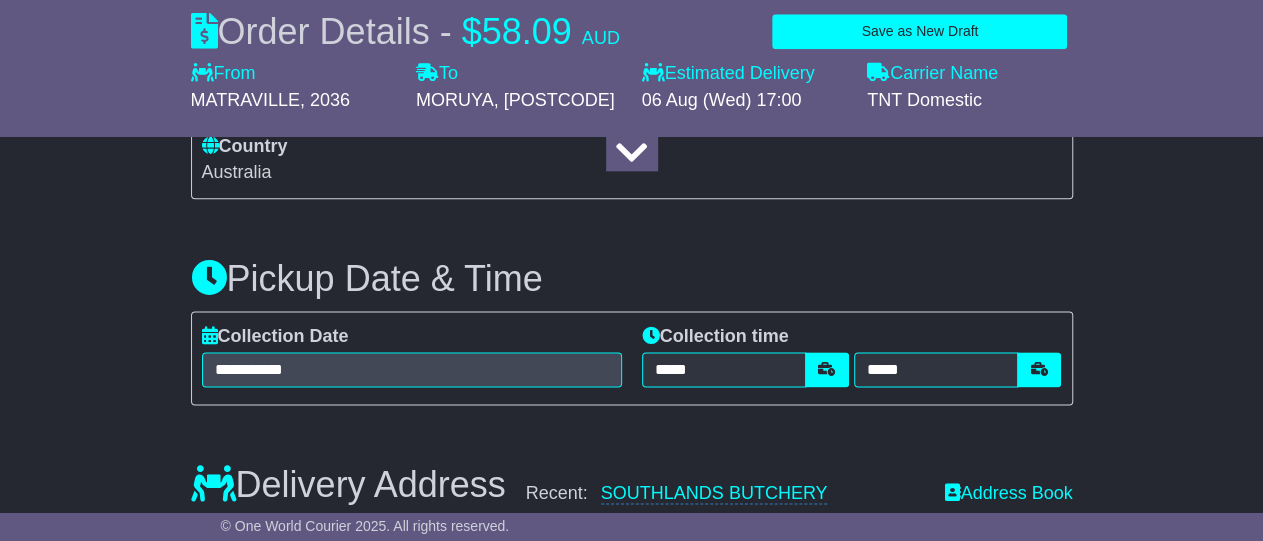 scroll, scrollTop: 1126, scrollLeft: 0, axis: vertical 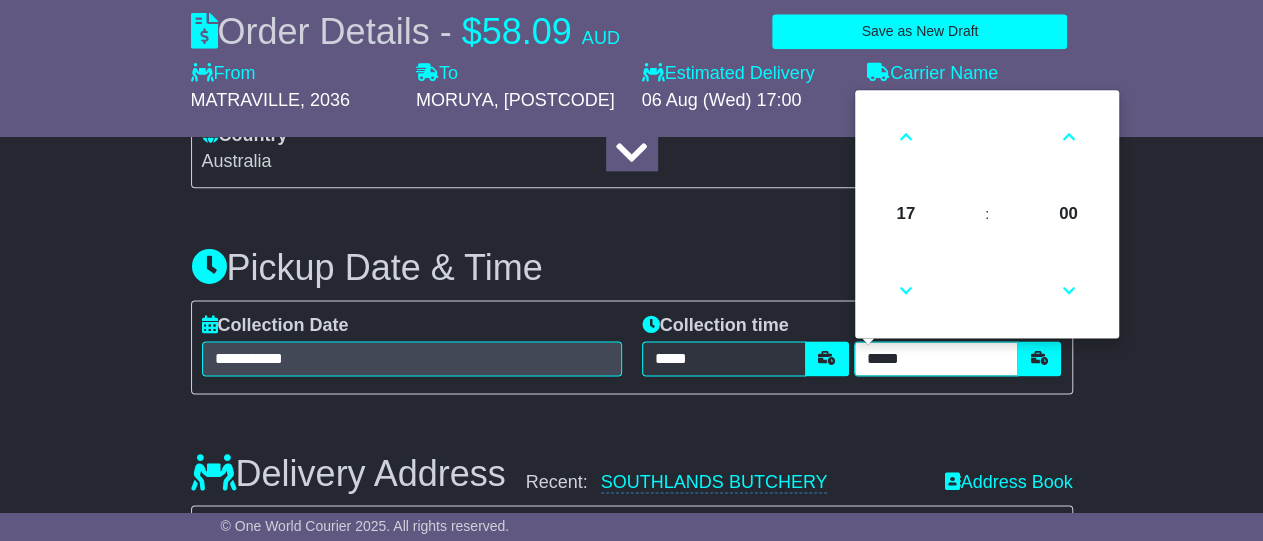click on "*****" at bounding box center [936, 358] 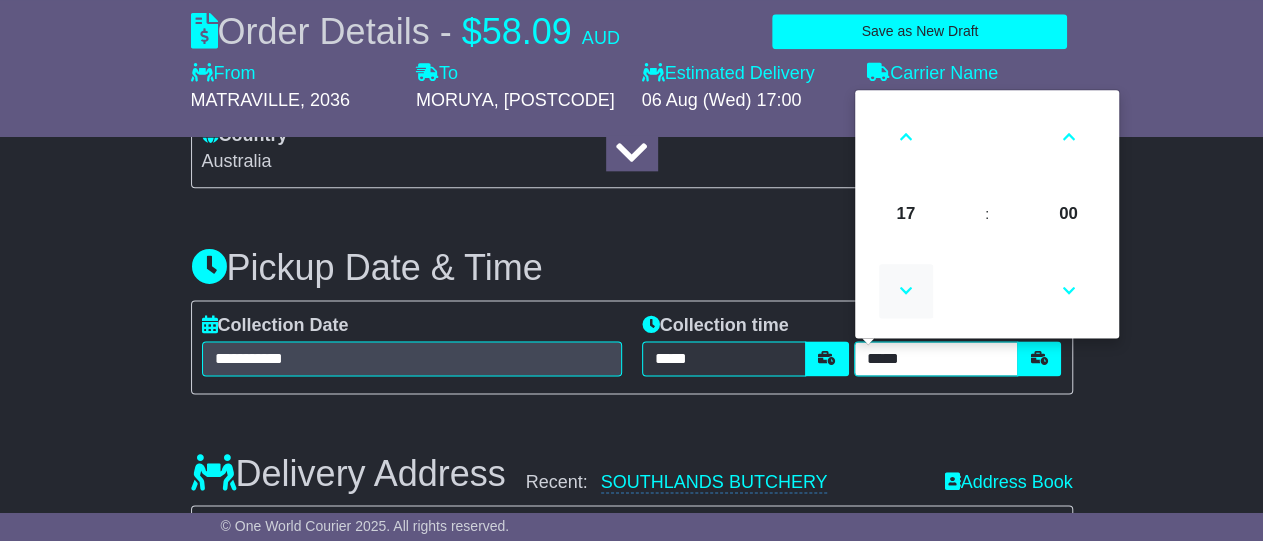 click at bounding box center (906, 291) 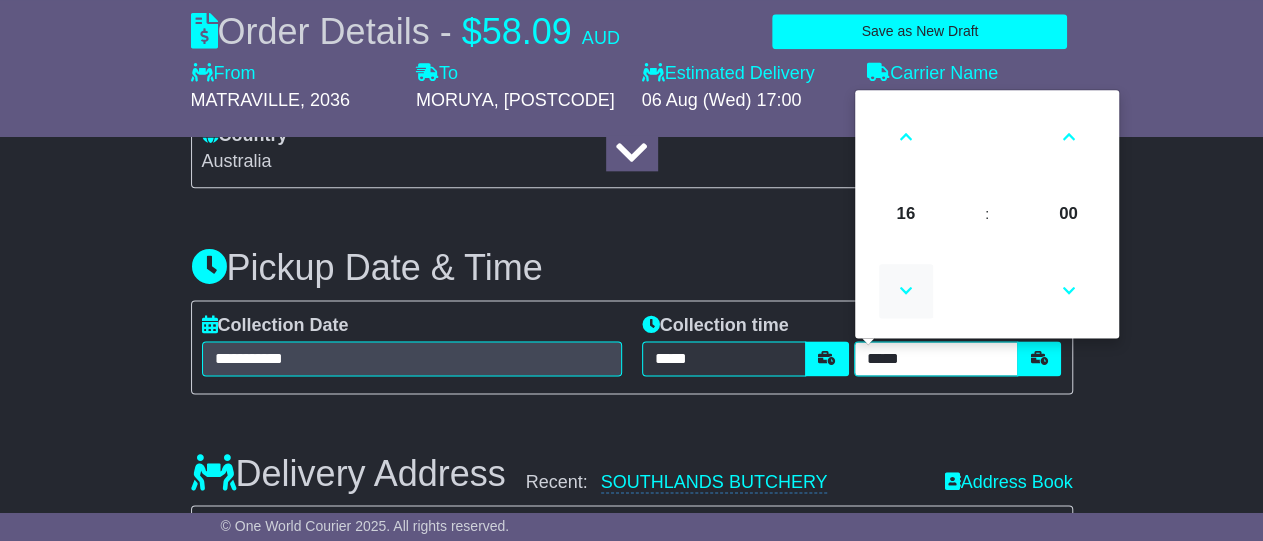 click at bounding box center [906, 291] 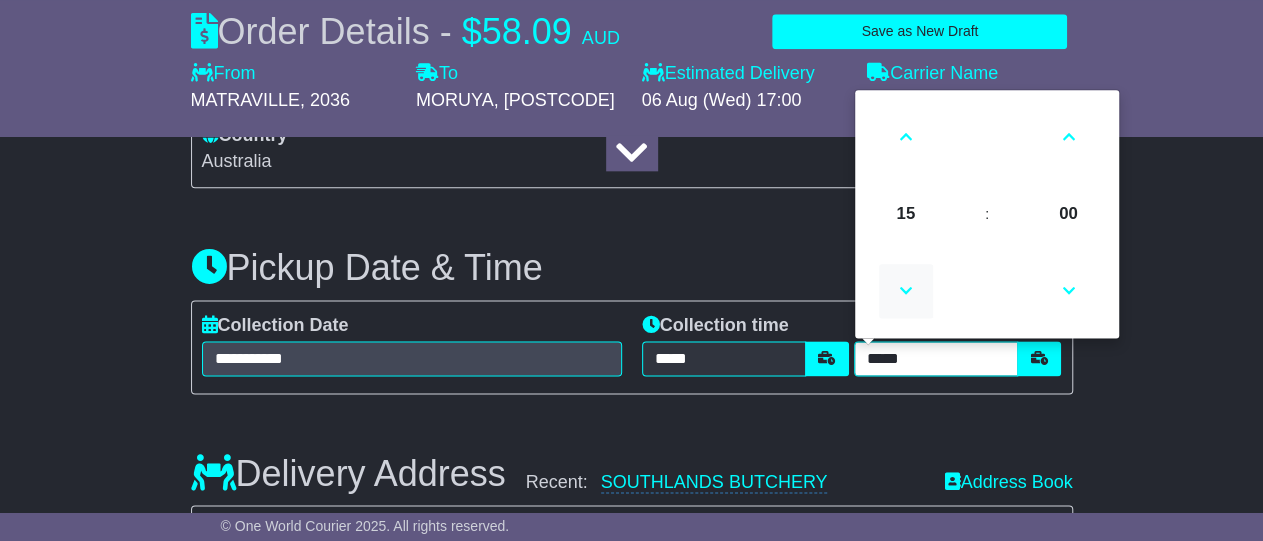 click at bounding box center (906, 291) 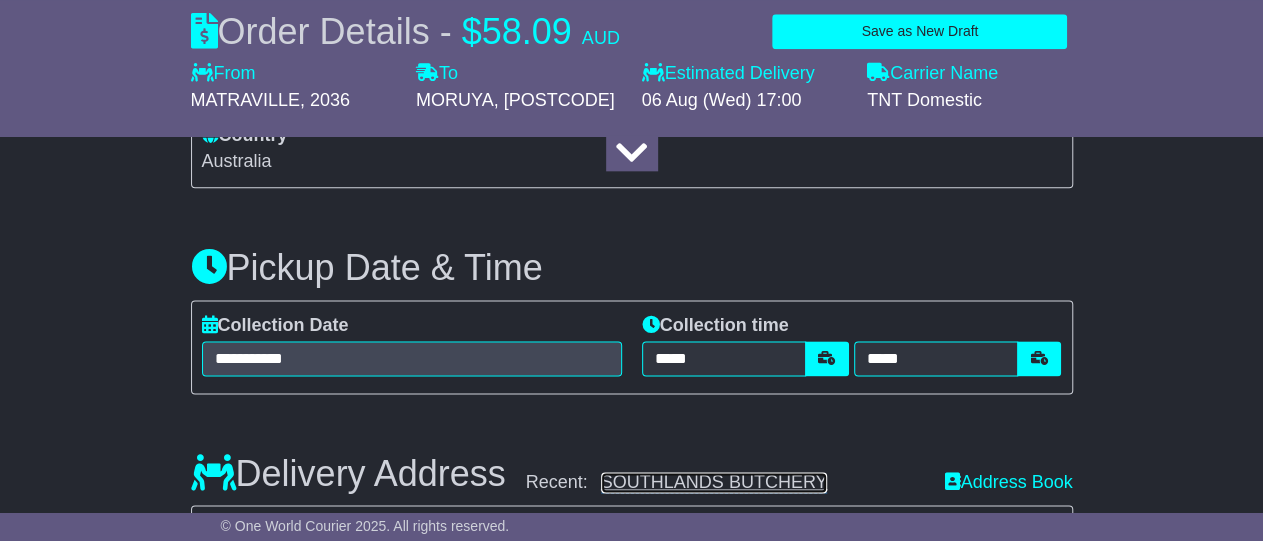 click on "SOUTHLANDS BUTCHERY" at bounding box center [714, 482] 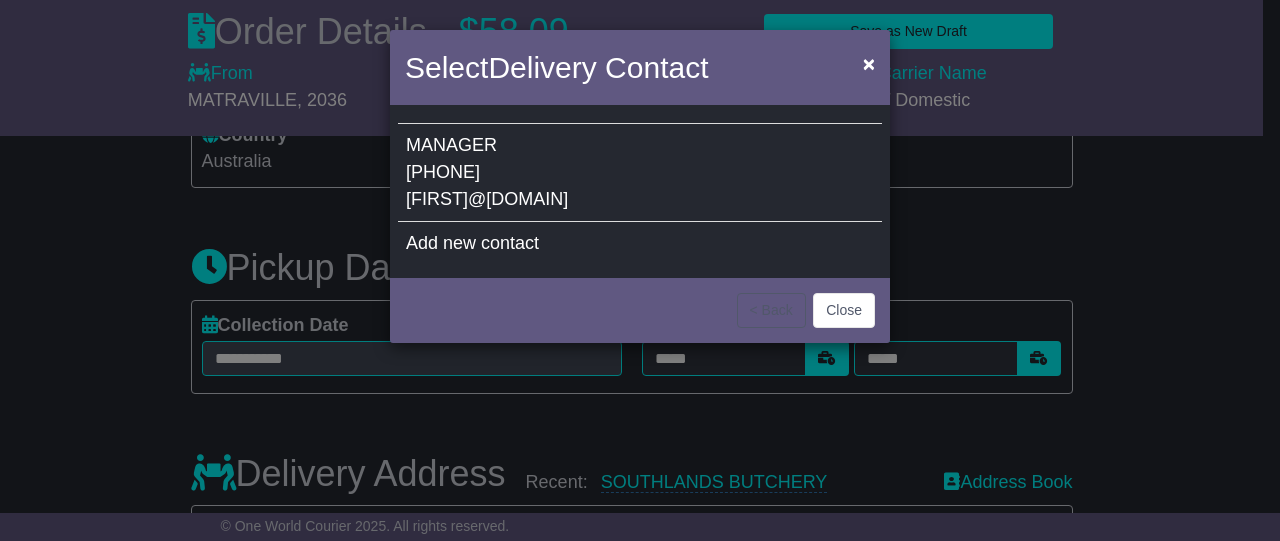 click on "MANAGER" at bounding box center (451, 145) 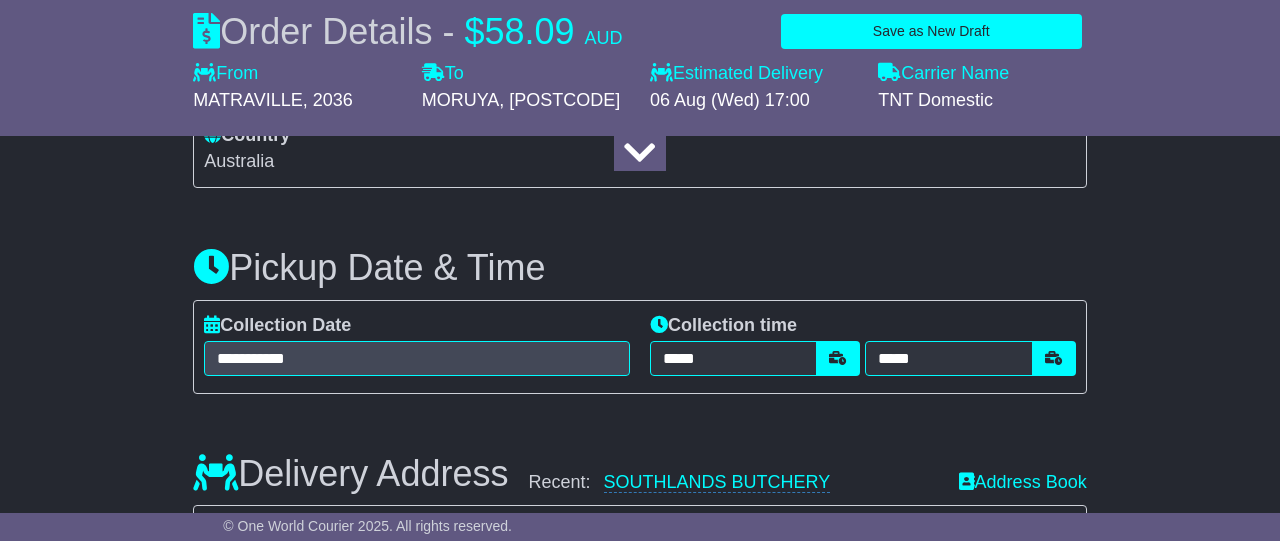 type on "**********" 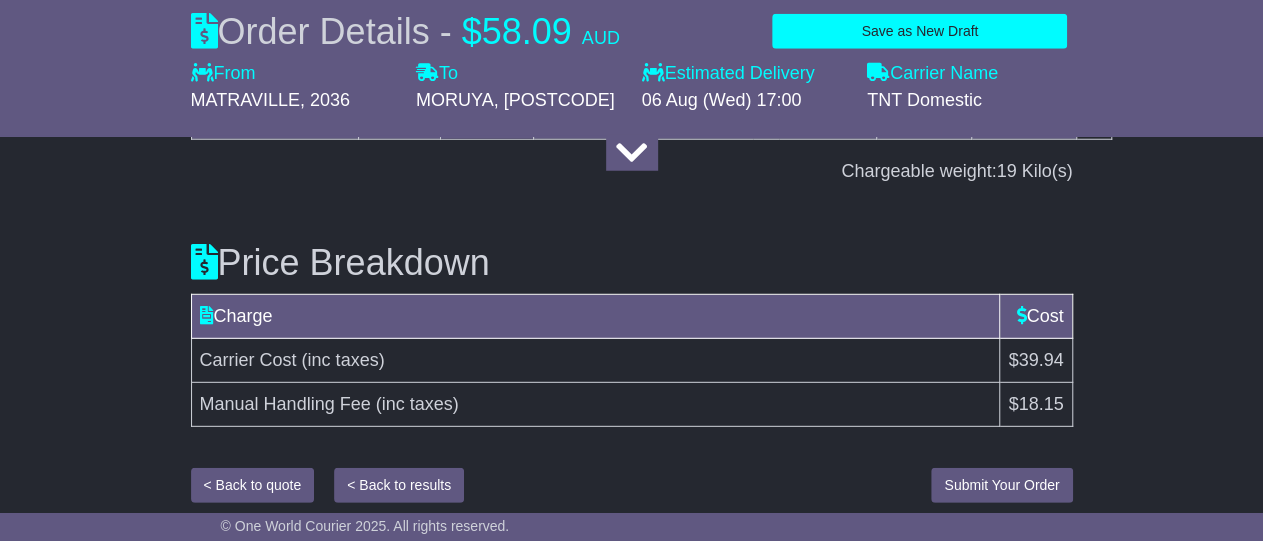 scroll, scrollTop: 2688, scrollLeft: 0, axis: vertical 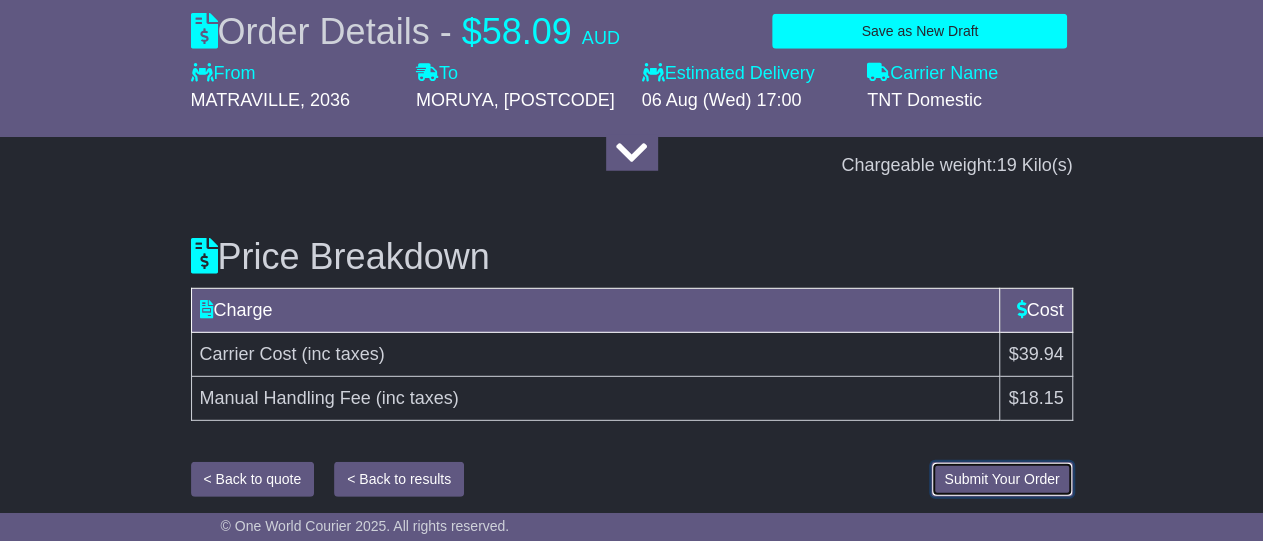 click on "Submit Your Order" at bounding box center (1001, 479) 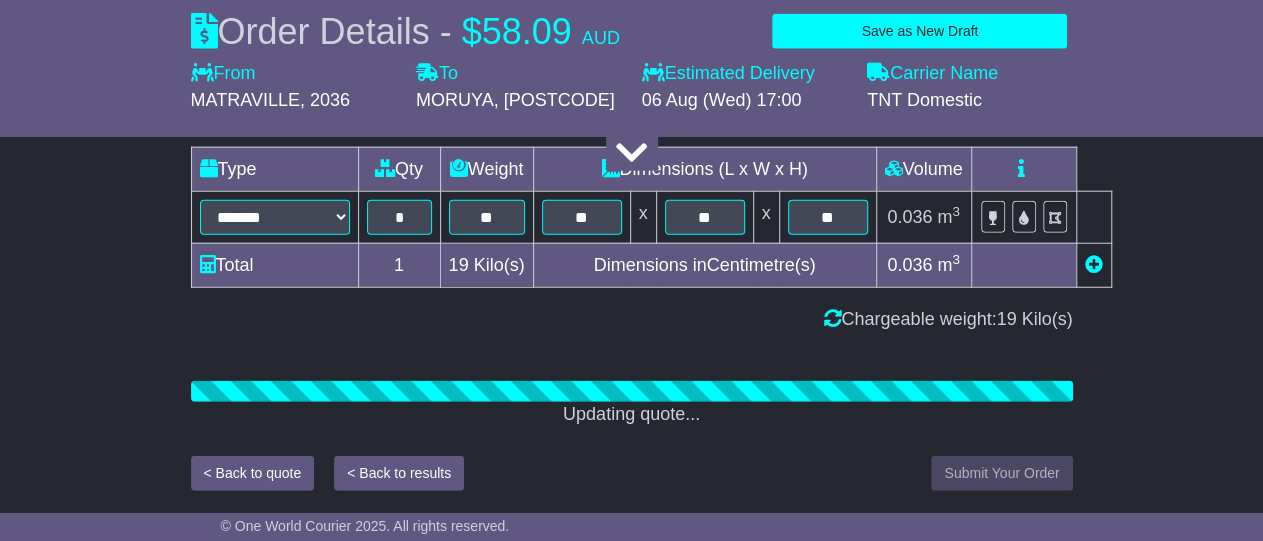 scroll, scrollTop: 2529, scrollLeft: 0, axis: vertical 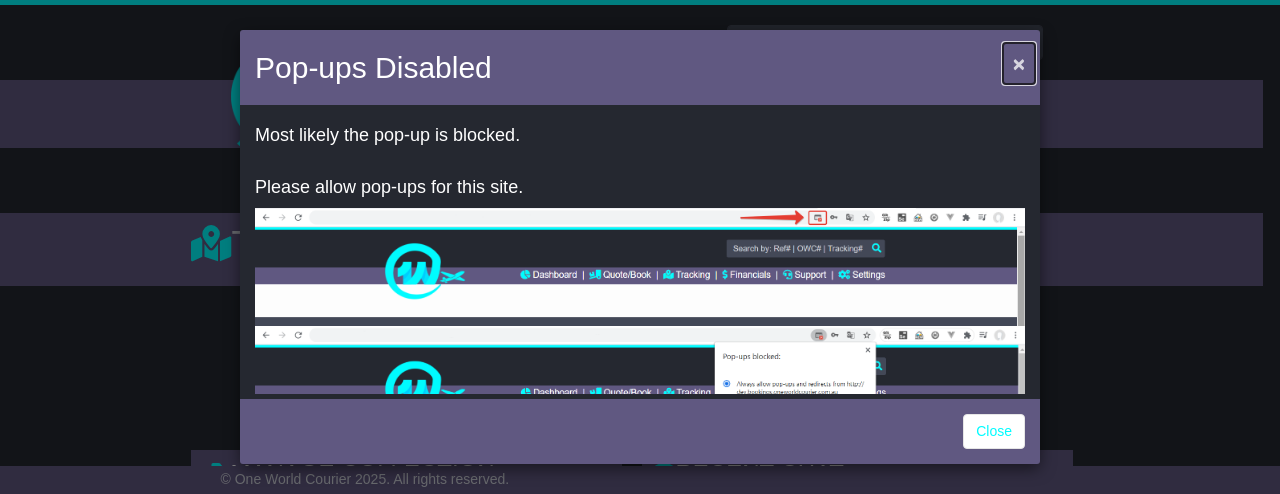 click on "×" at bounding box center (1019, 63) 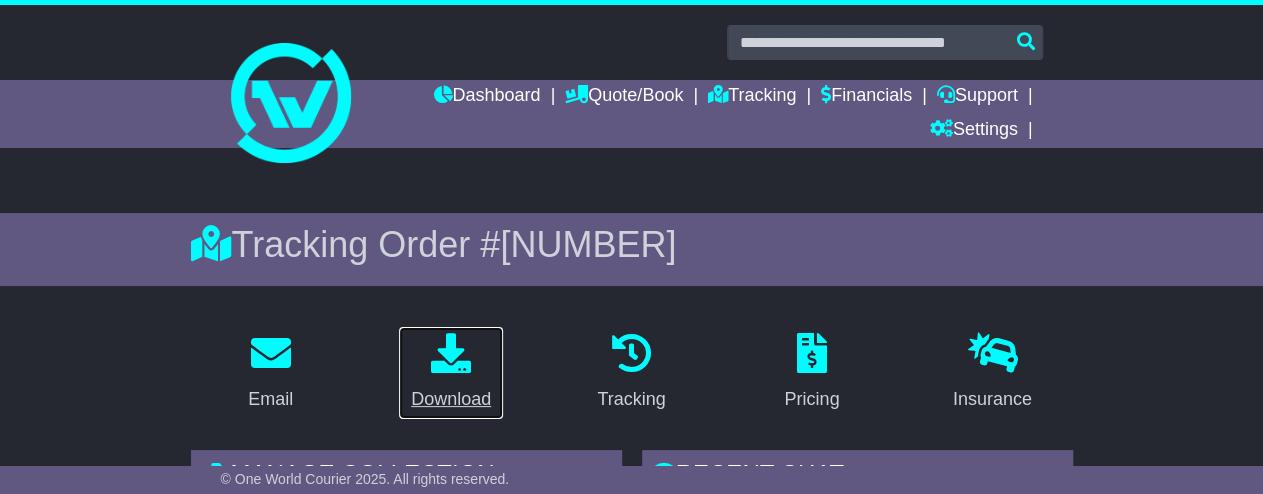 click at bounding box center [451, 353] 